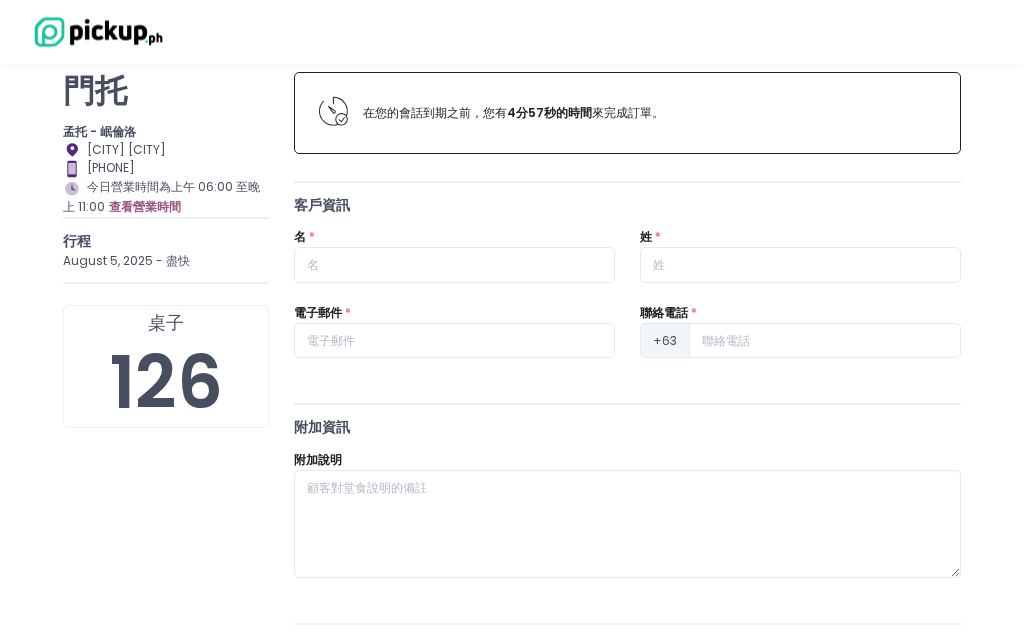scroll, scrollTop: 144, scrollLeft: 0, axis: vertical 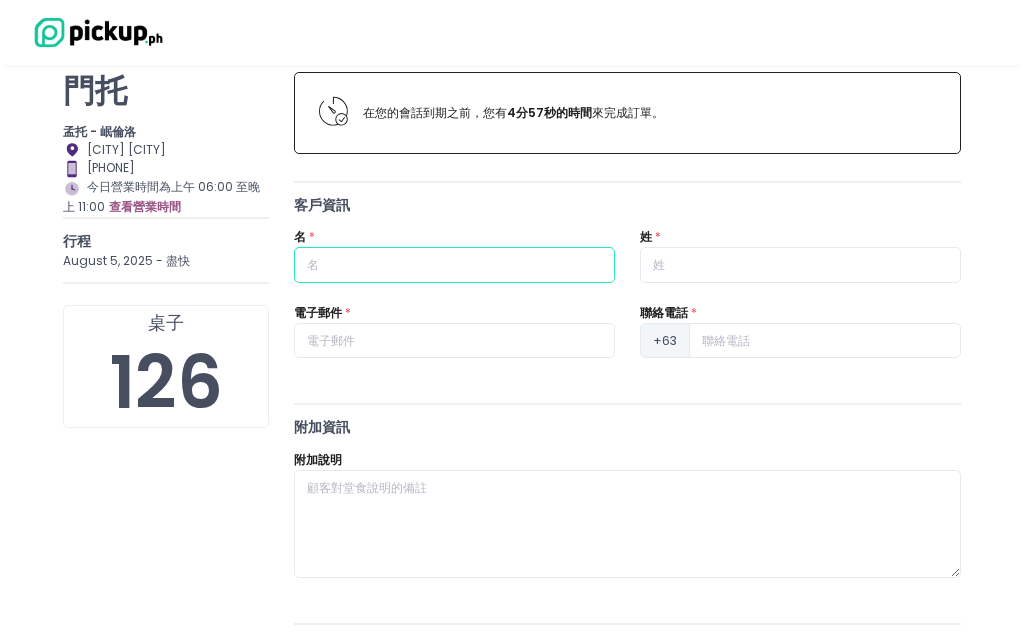 click at bounding box center (454, 265) 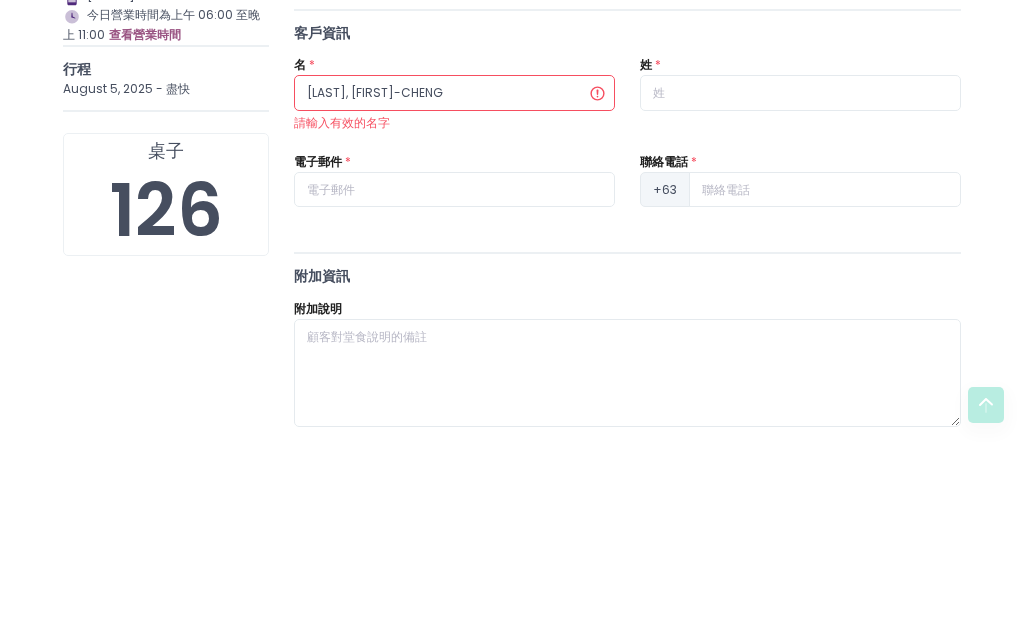 click on "名   *   [LAST], [FIRST] 請輸入有效的名字" at bounding box center (454, 277) 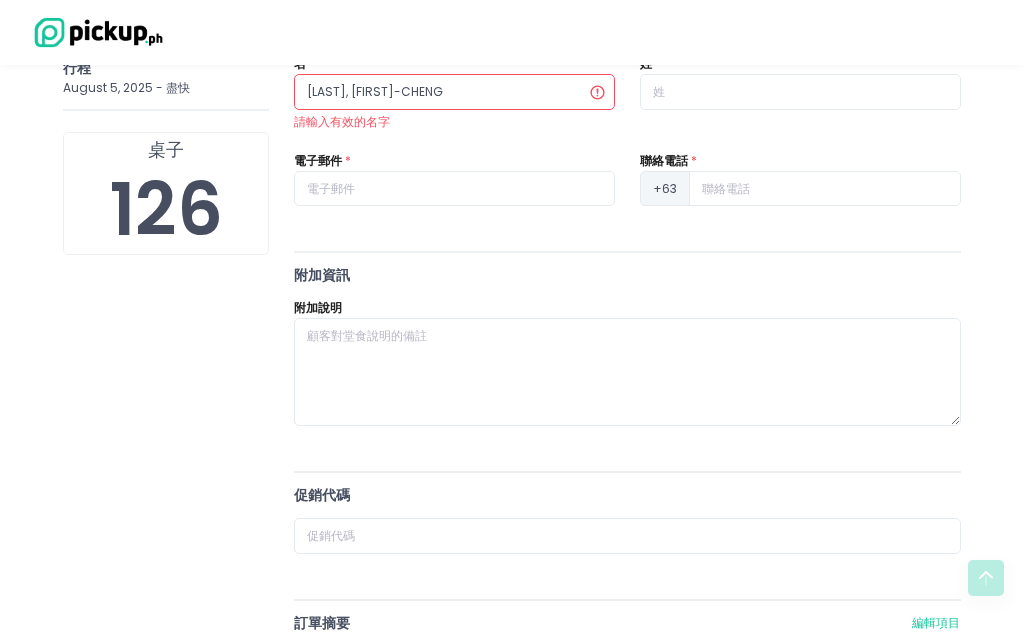 click on "訂單摘要" at bounding box center (601, 624) 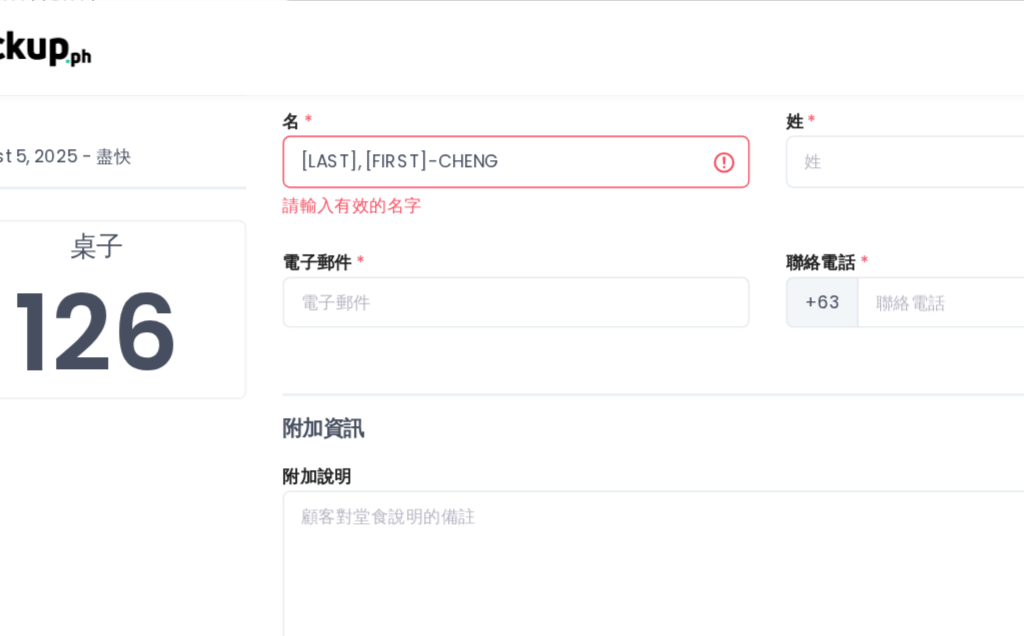 scroll, scrollTop: 290, scrollLeft: 0, axis: vertical 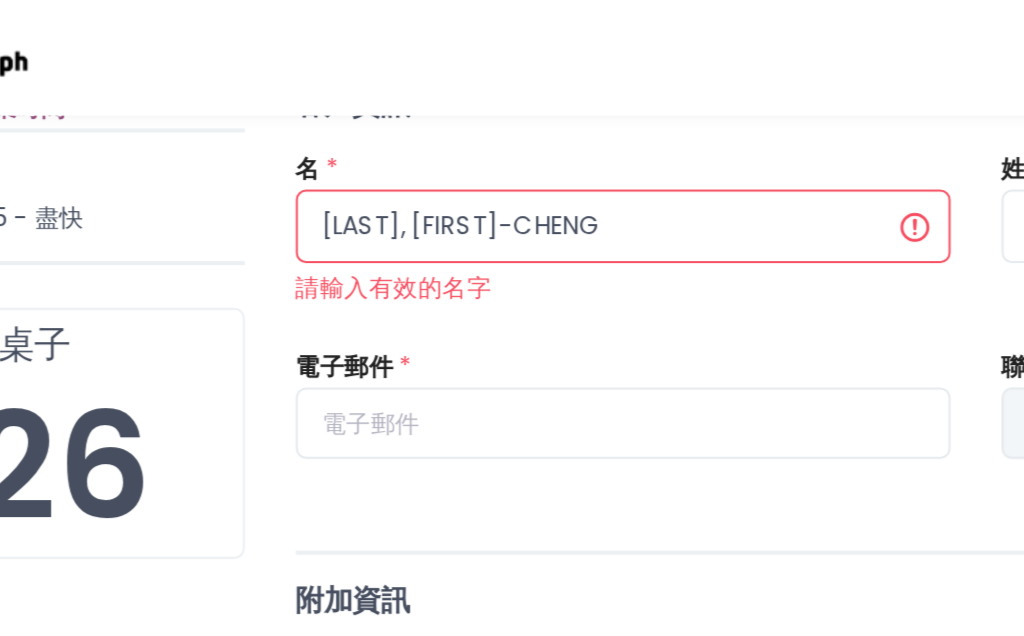 click on "[LAST], [FIRST]-CHENG" at bounding box center [454, 119] 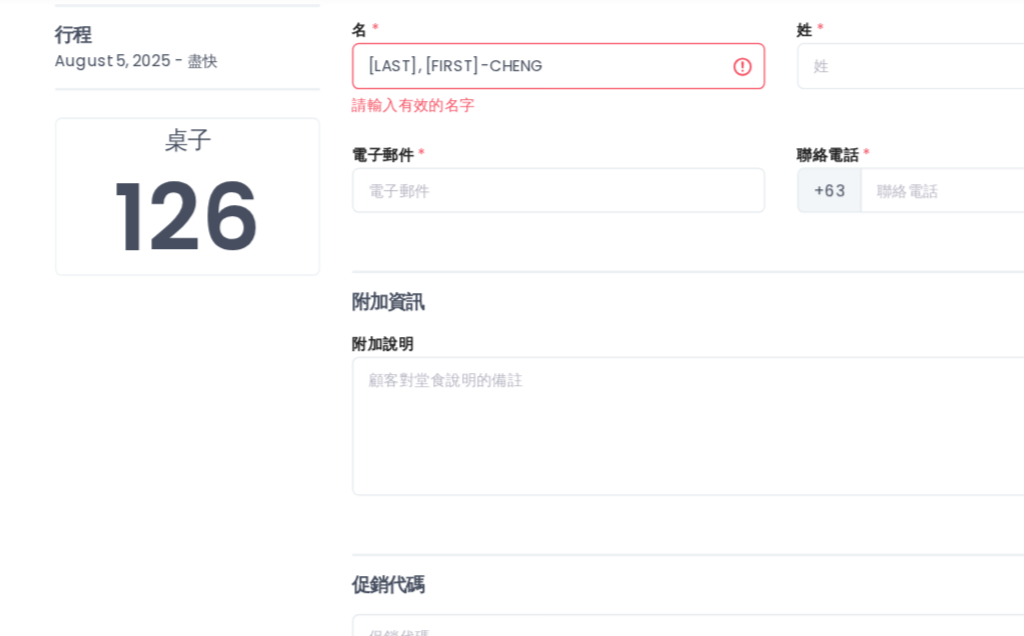 click on "[LAST], [FIRST]-CHENG" at bounding box center (454, 119) 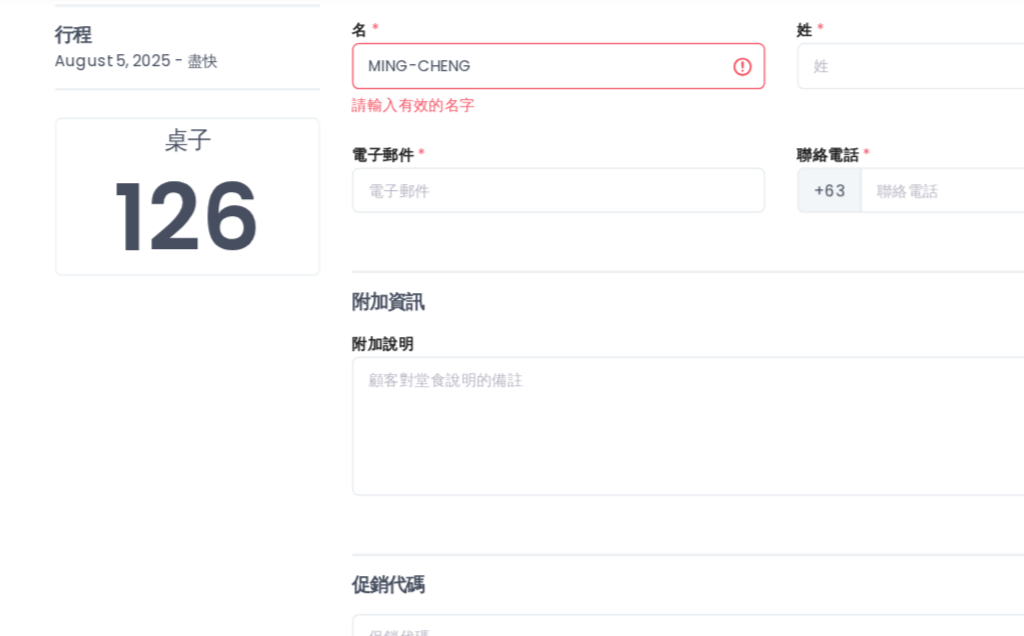 type on "MING-CHENG" 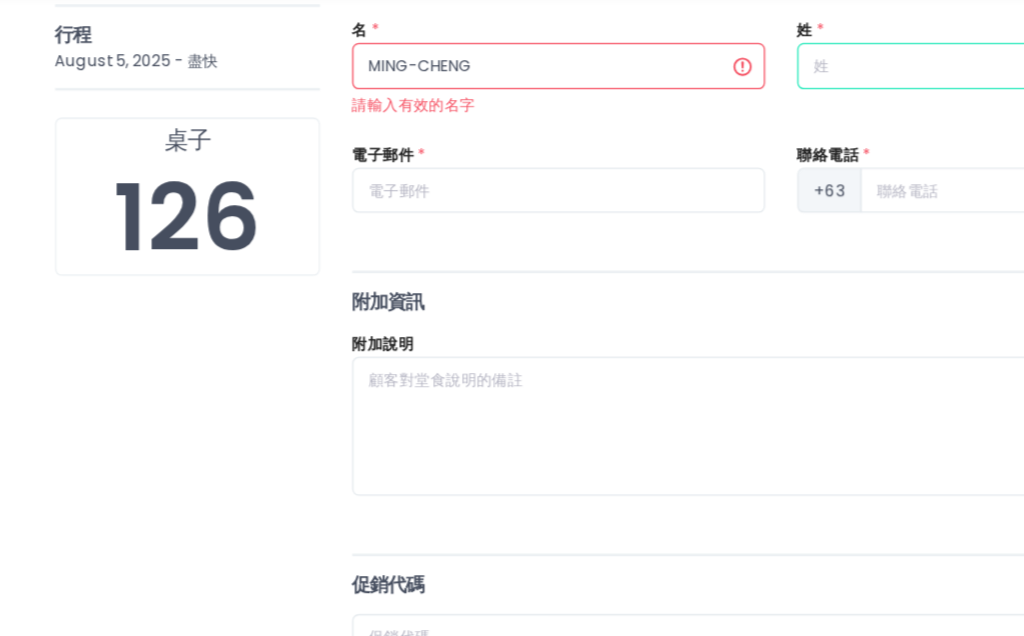 click at bounding box center (800, 119) 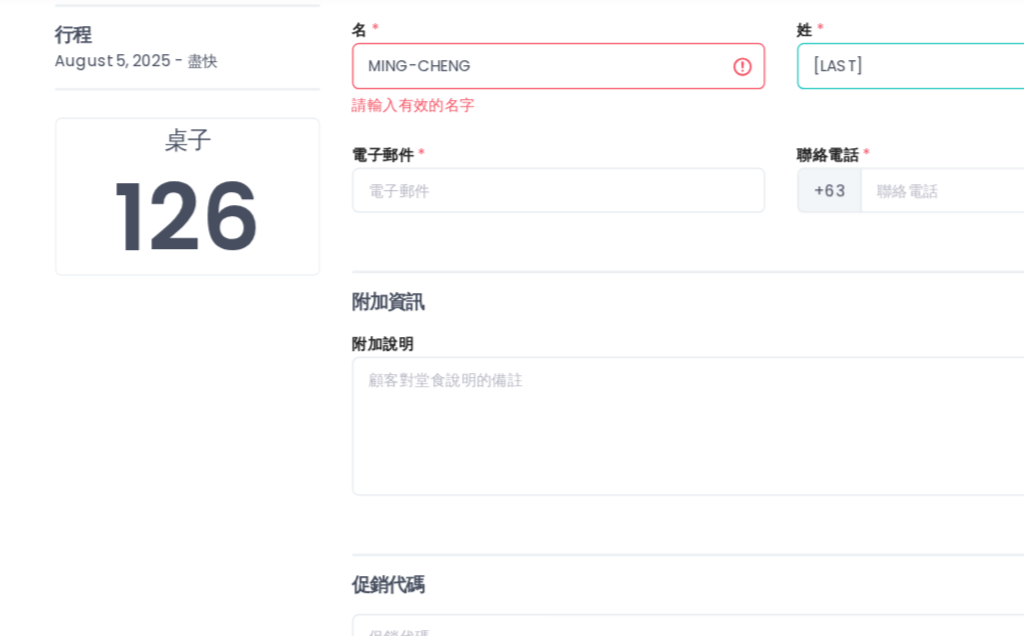 type on "[LAST]" 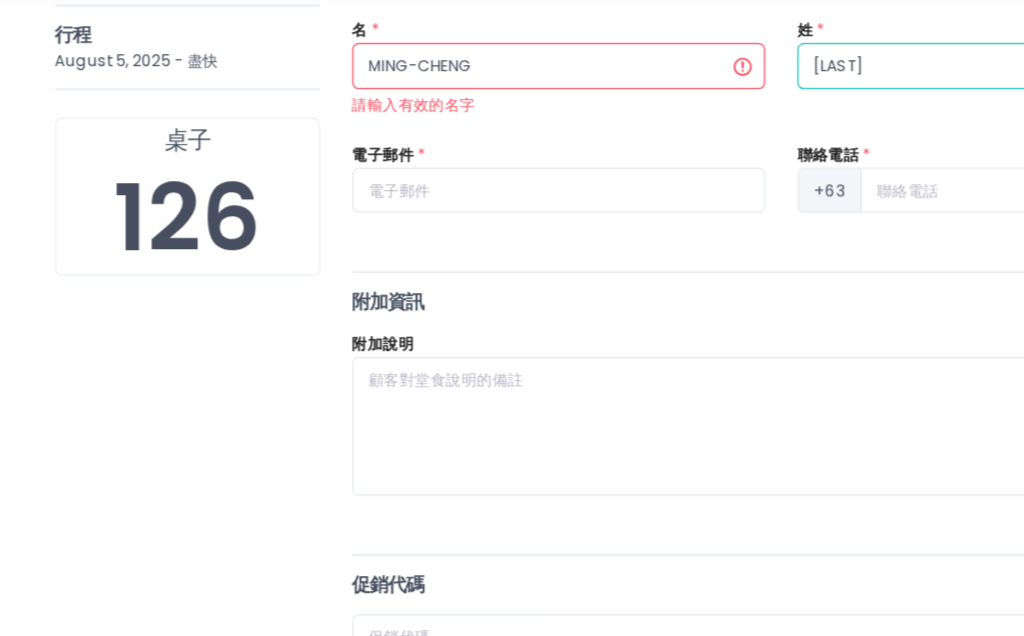 click on "MING-CHENG" at bounding box center (454, 119) 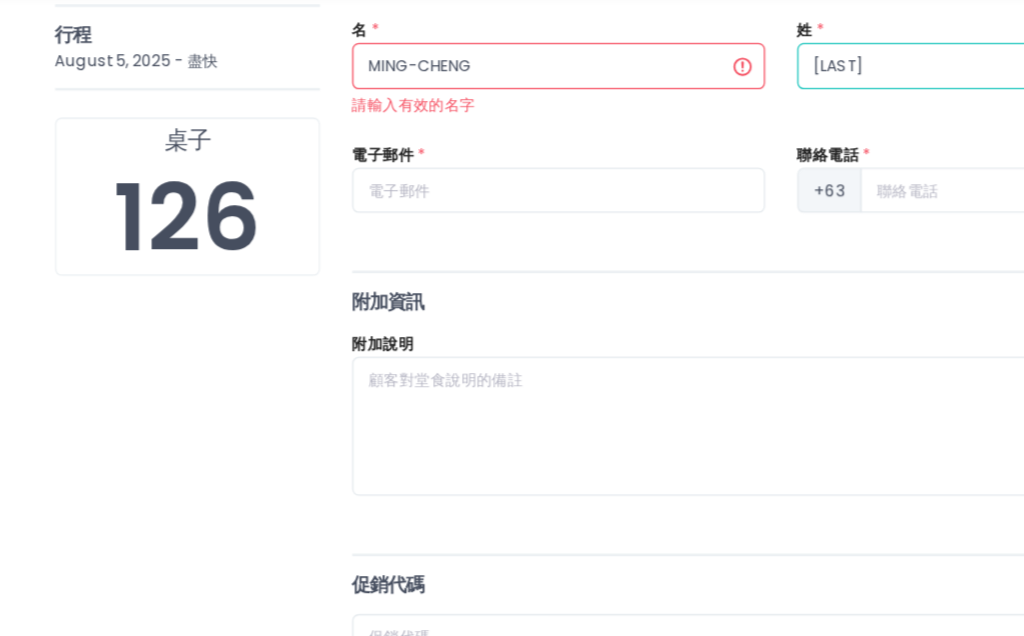 click on "MING-CHENG" at bounding box center [454, 119] 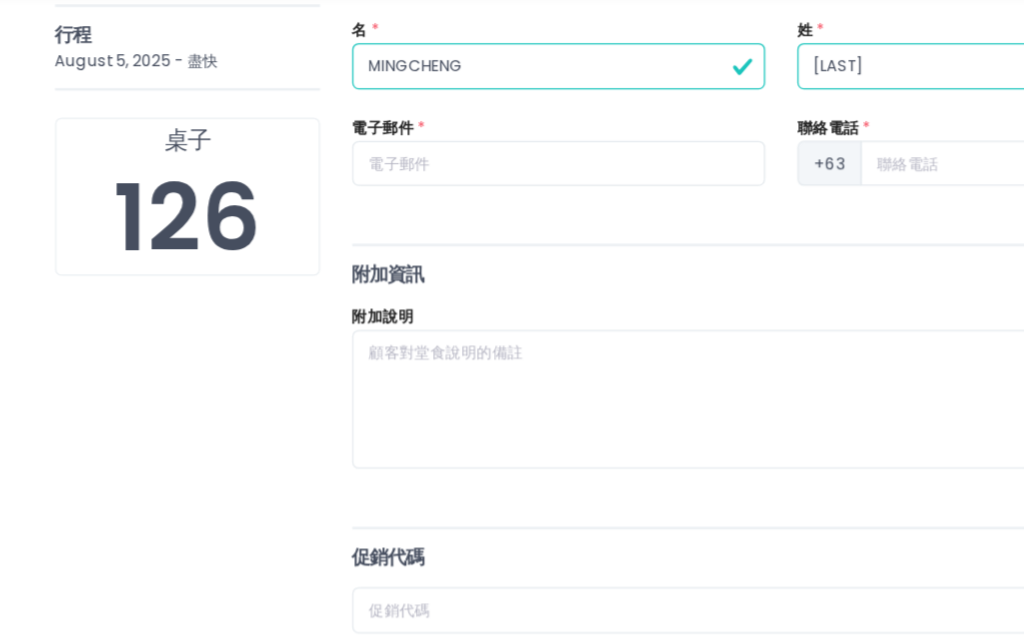 click on "MINGCHENG" at bounding box center (454, 119) 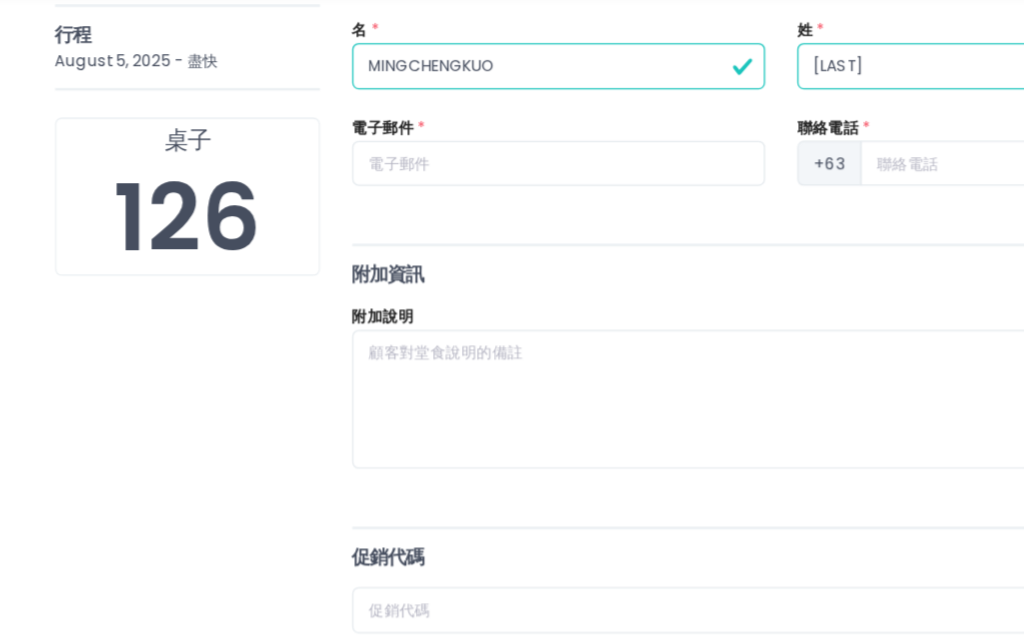 click on "名   *   MINGCHENGKUO" at bounding box center (454, 109) 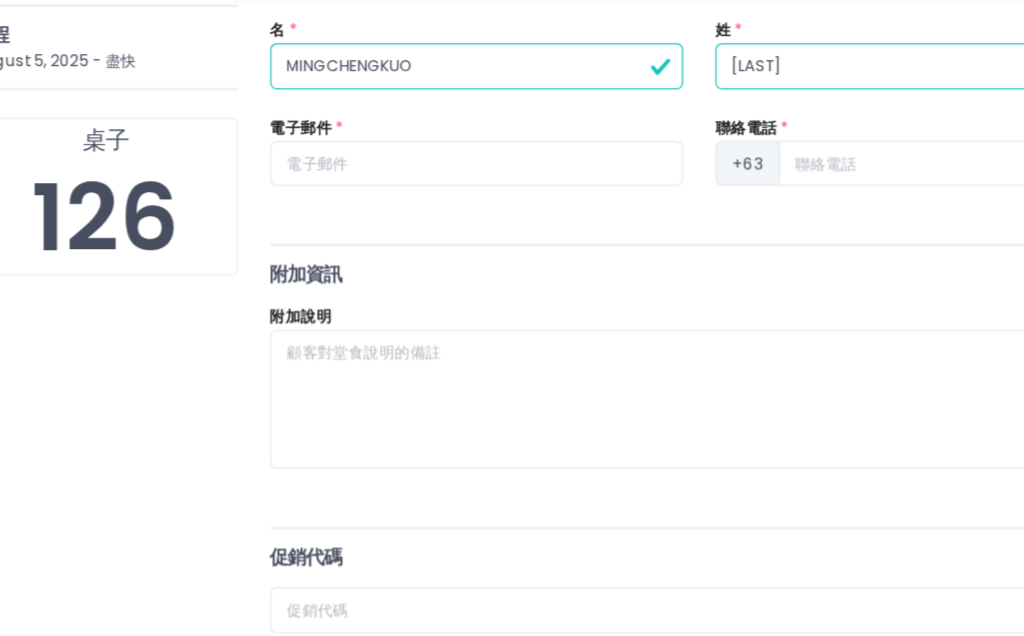 click on "MINGCHENGKUO" at bounding box center [454, 119] 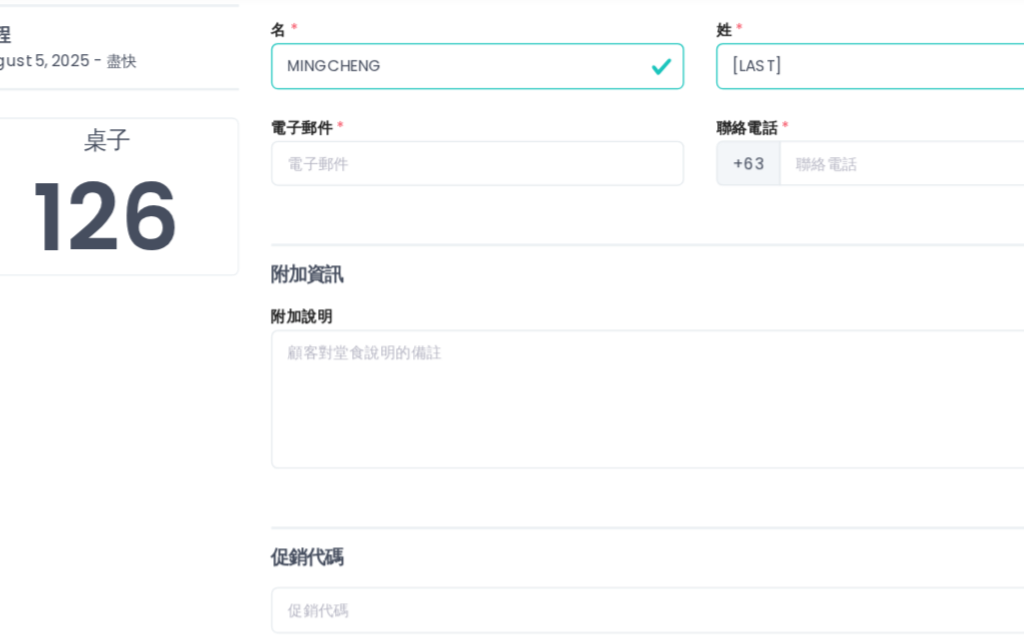 type on "MINGCHENG" 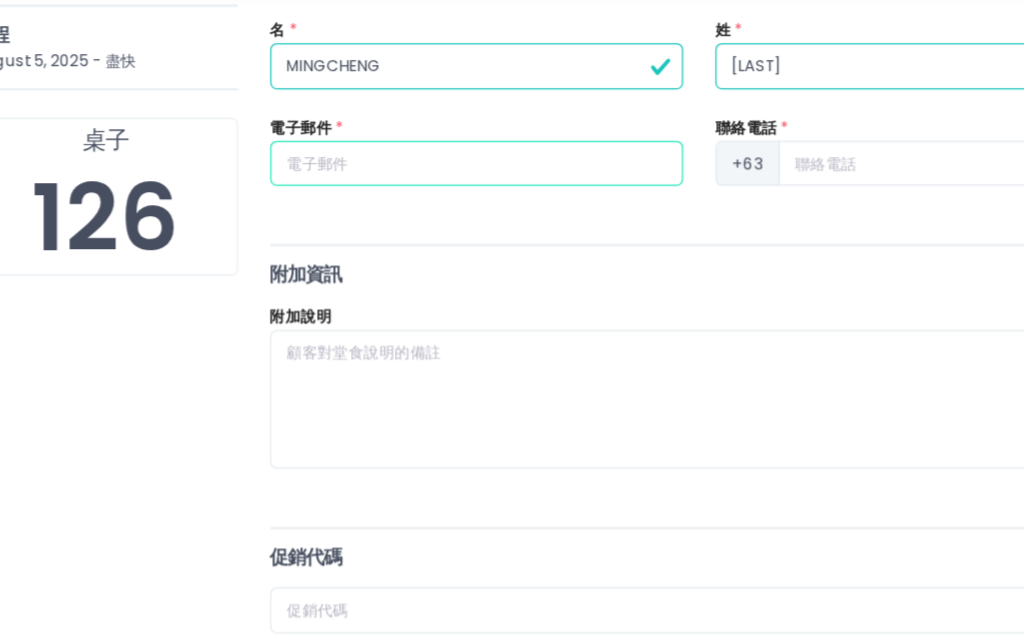 click at bounding box center [454, 195] 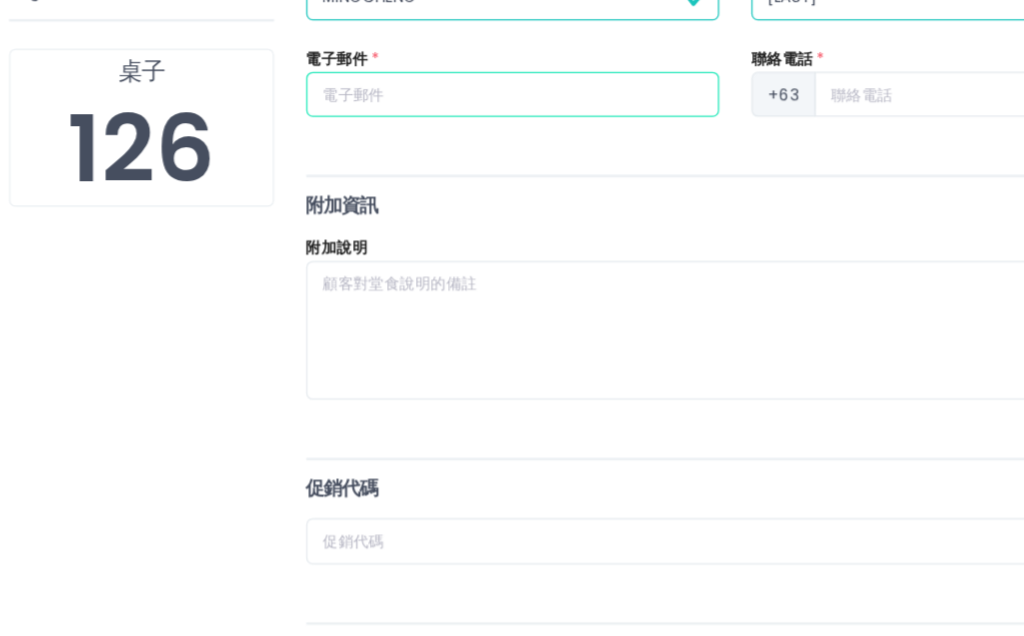 click at bounding box center [454, 195] 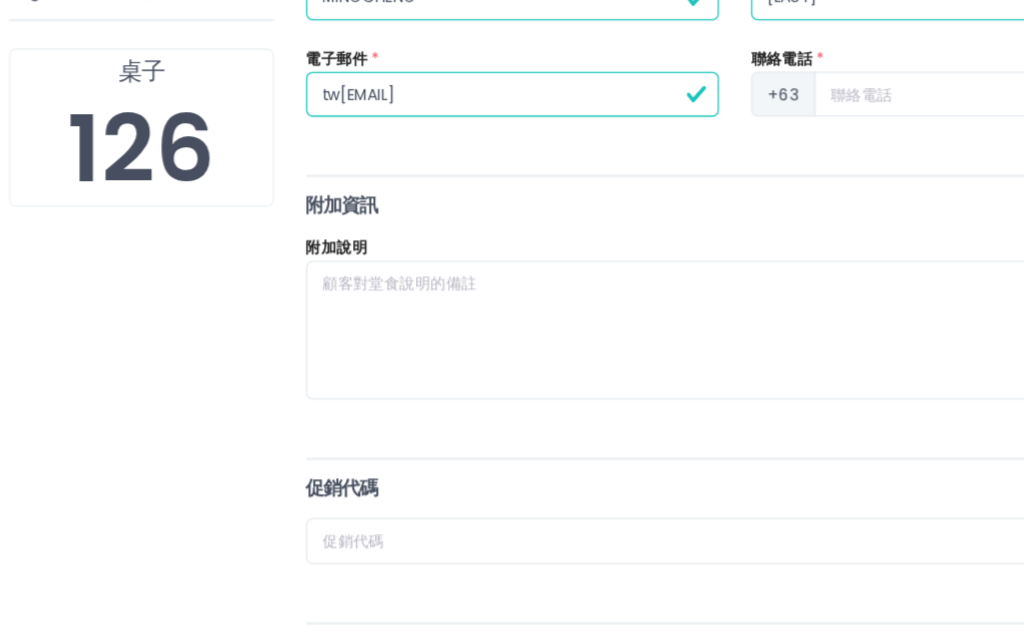 type on "tw[EMAIL]" 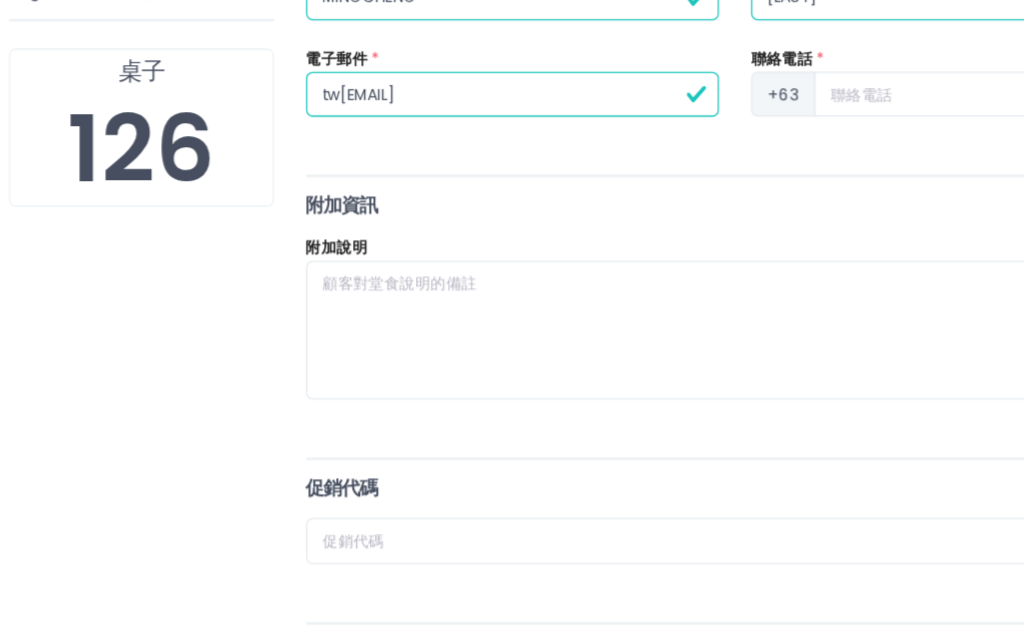 click on "下訂單" at bounding box center [627, 1119] 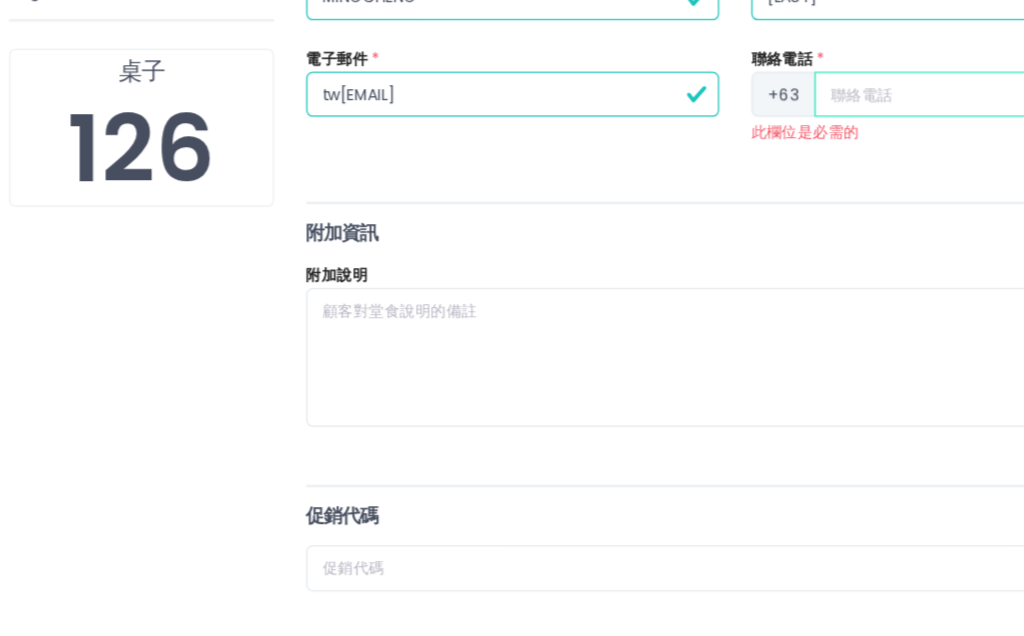 click at bounding box center (825, 195) 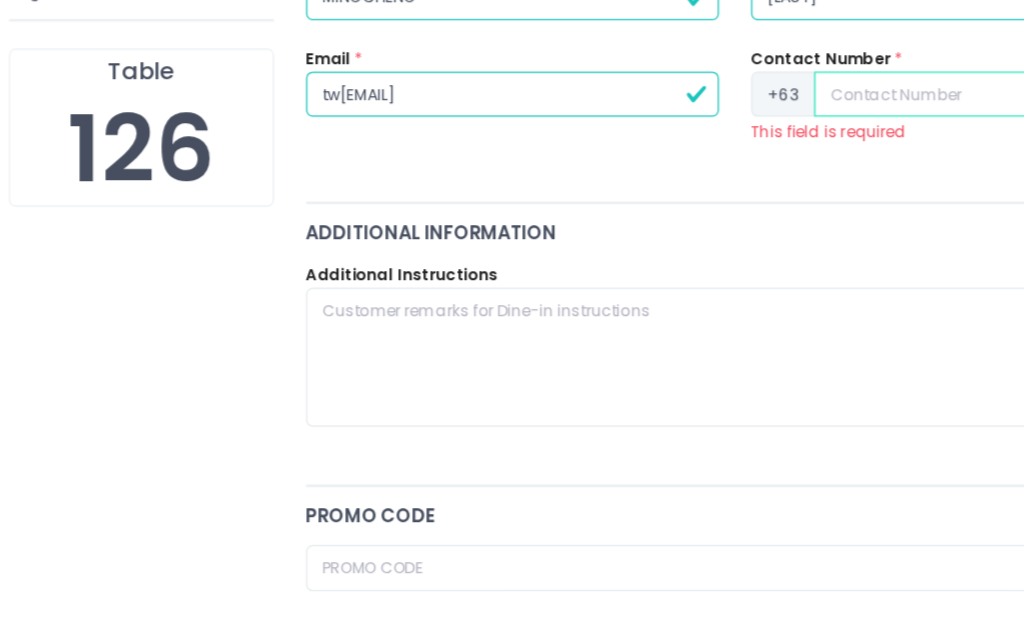 scroll, scrollTop: 0, scrollLeft: 0, axis: both 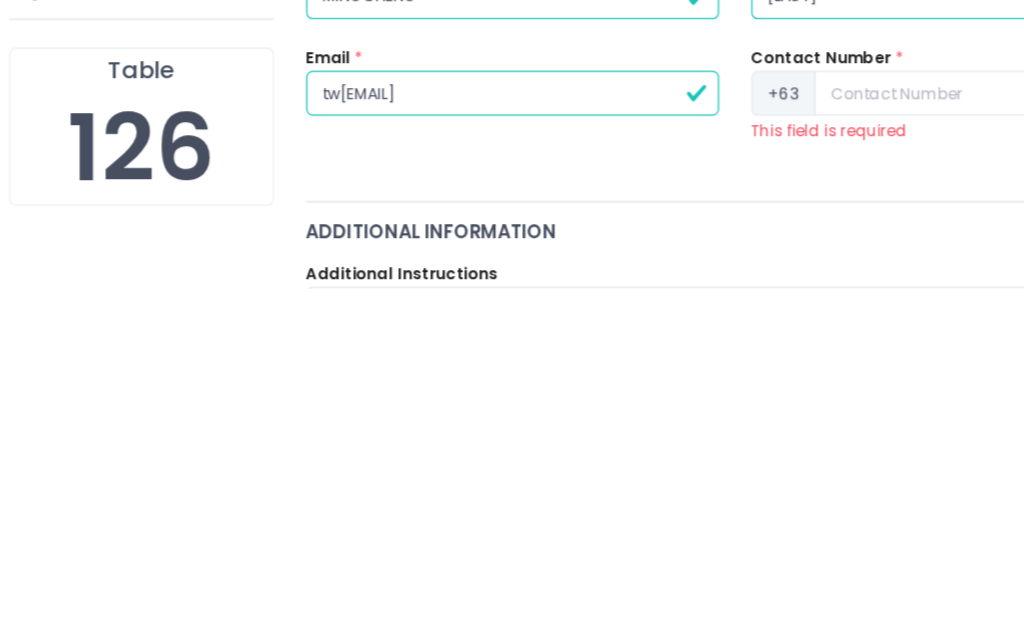 click on "Table 126" at bounding box center [166, 510] 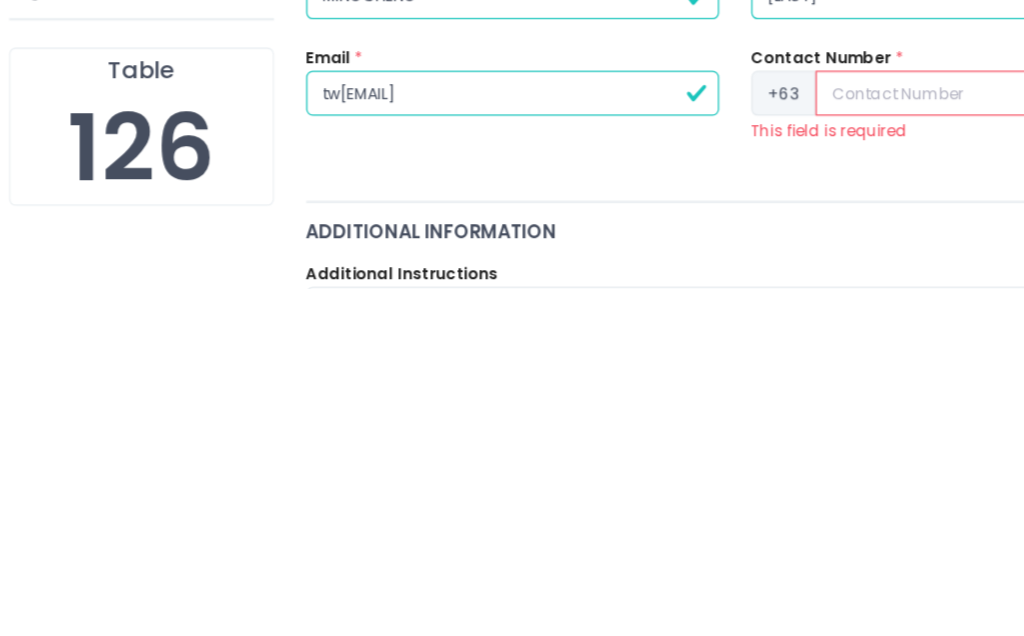 scroll, scrollTop: 270, scrollLeft: 0, axis: vertical 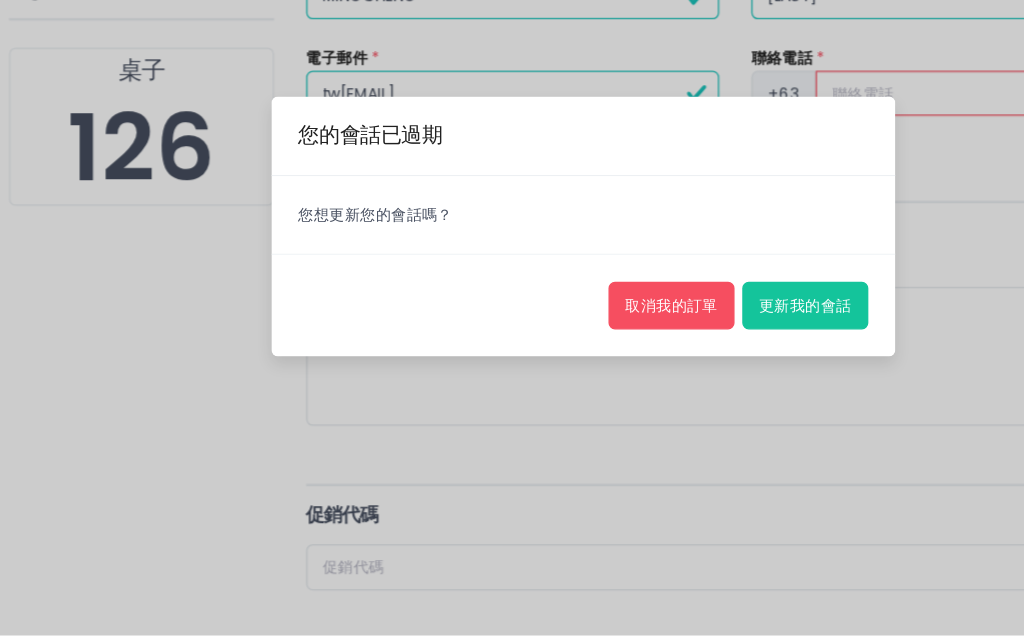 click on "更新我的會話" at bounding box center [682, 379] 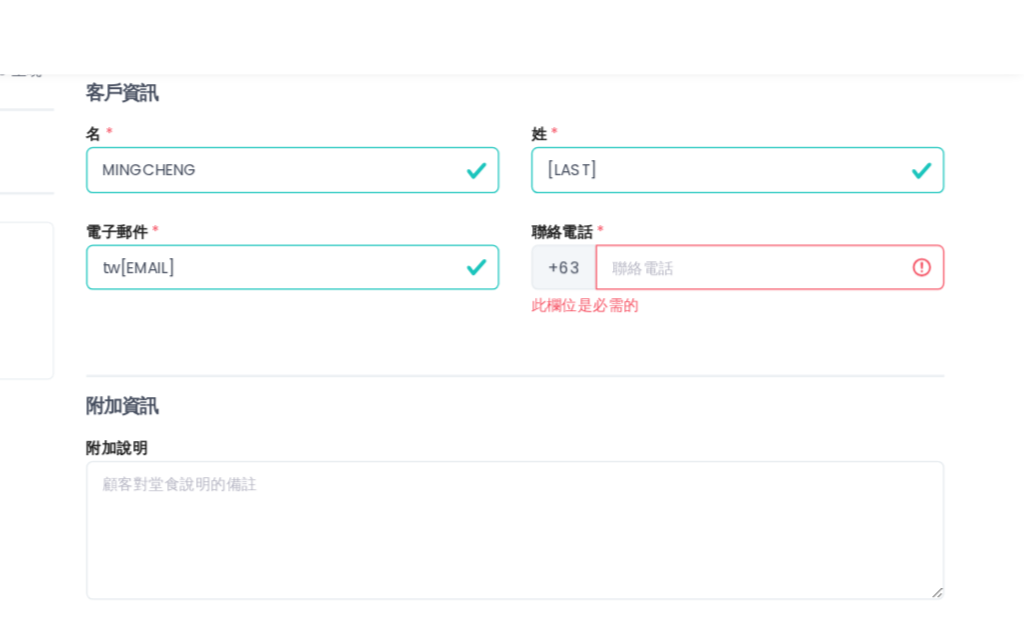 click on "+63" at bounding box center (665, 214) 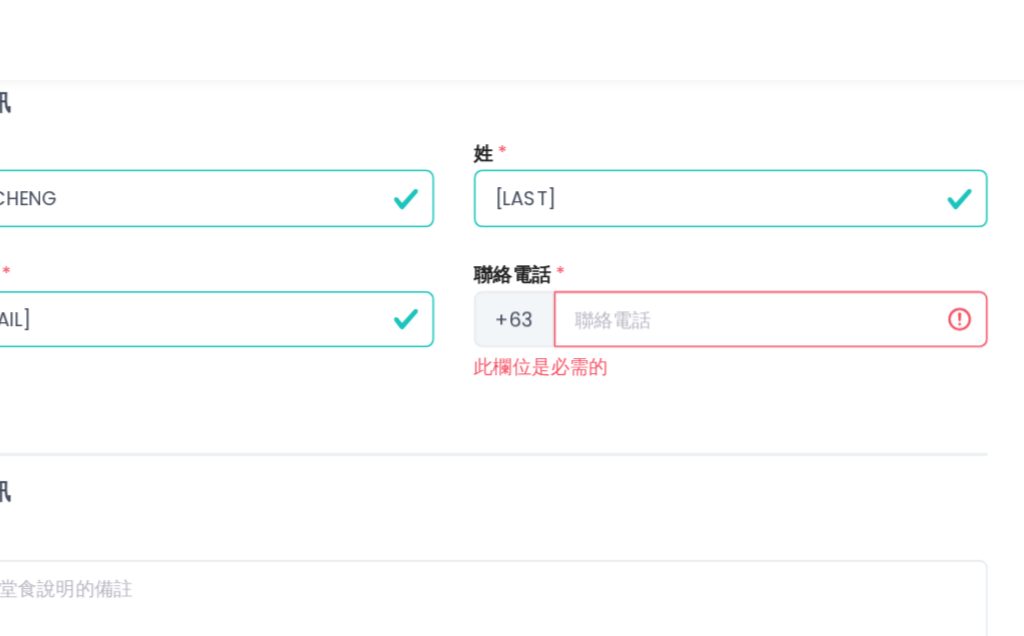 click on "+63" at bounding box center (665, 214) 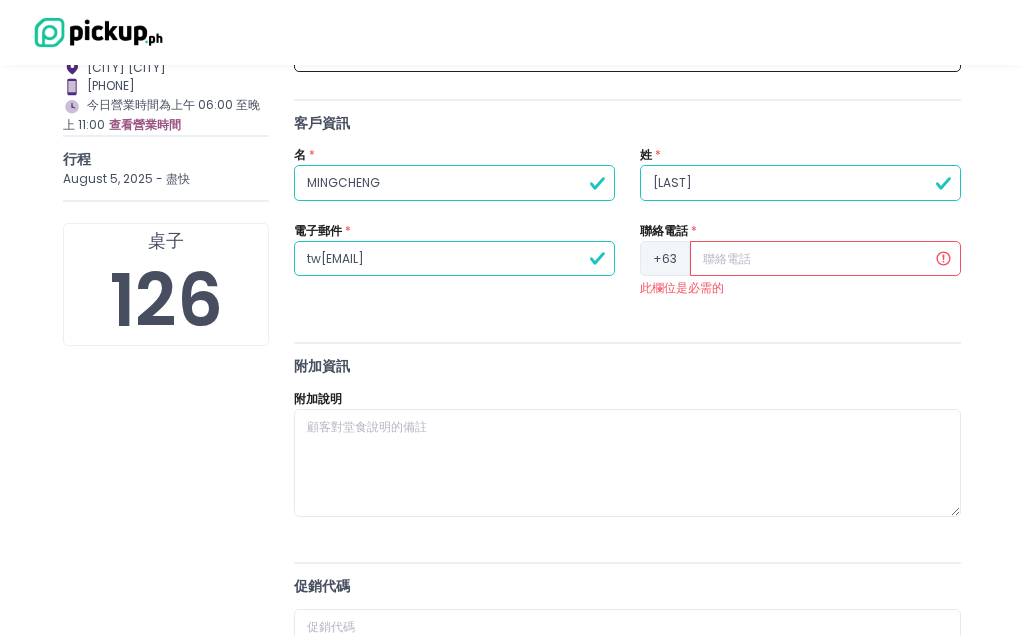 click on "聯絡電話" at bounding box center [664, 230] 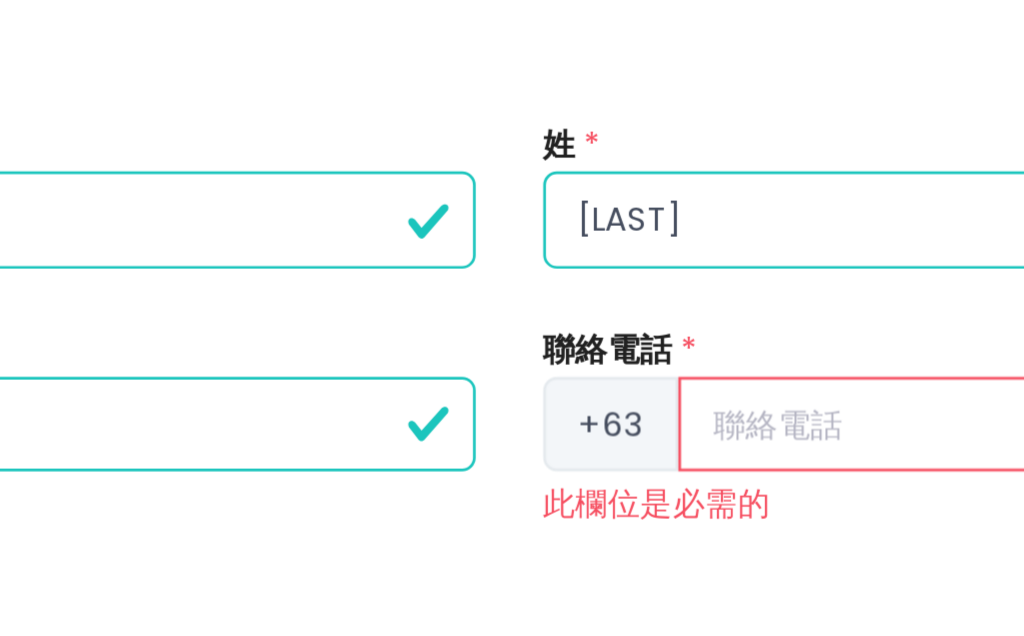 click on "+63" at bounding box center (665, 259) 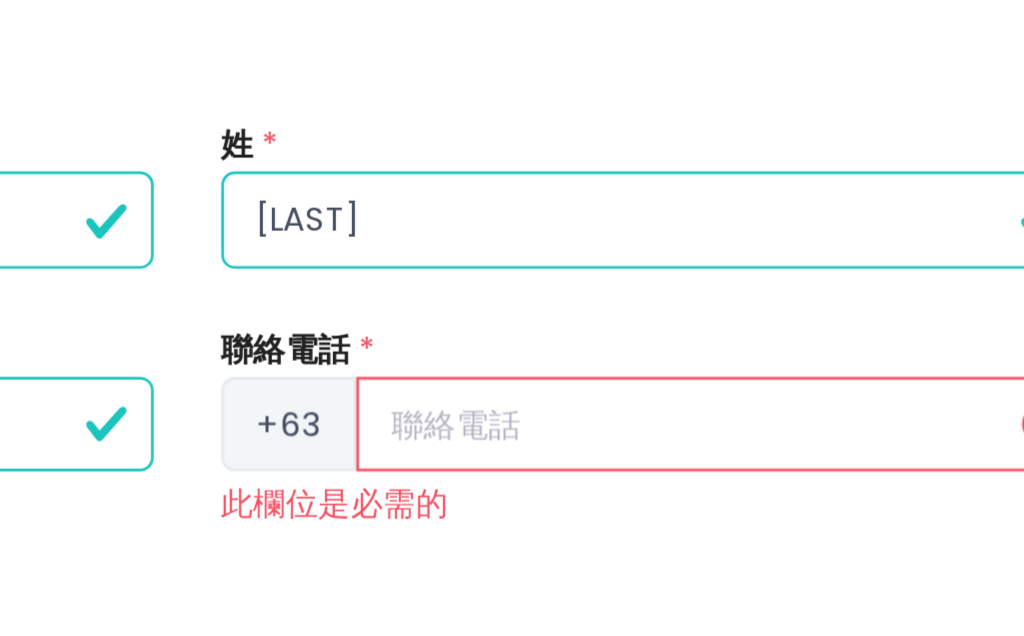 click at bounding box center (825, 260) 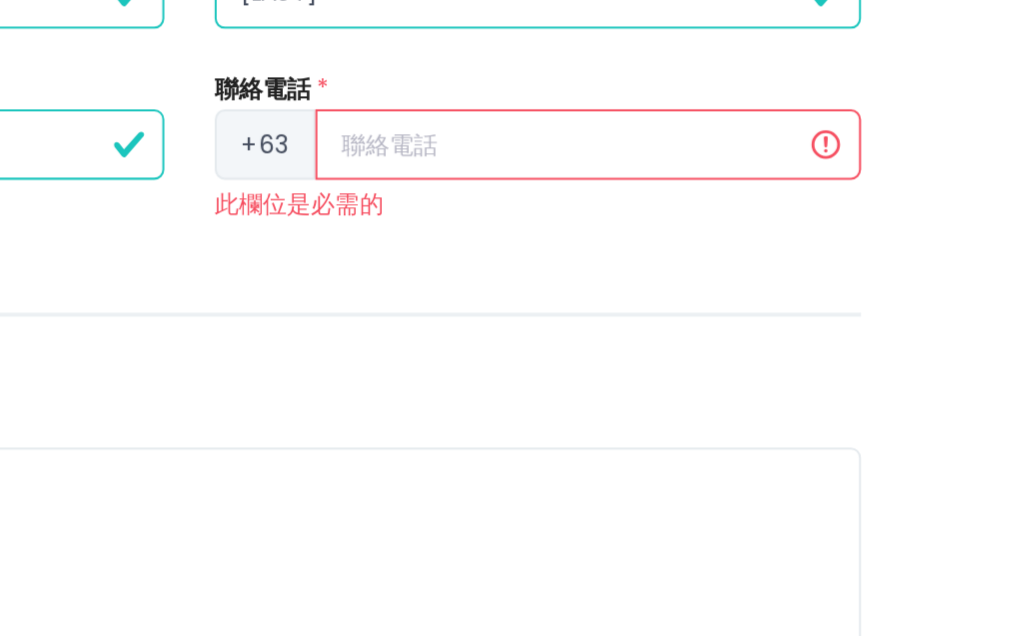 scroll, scrollTop: 225, scrollLeft: 0, axis: vertical 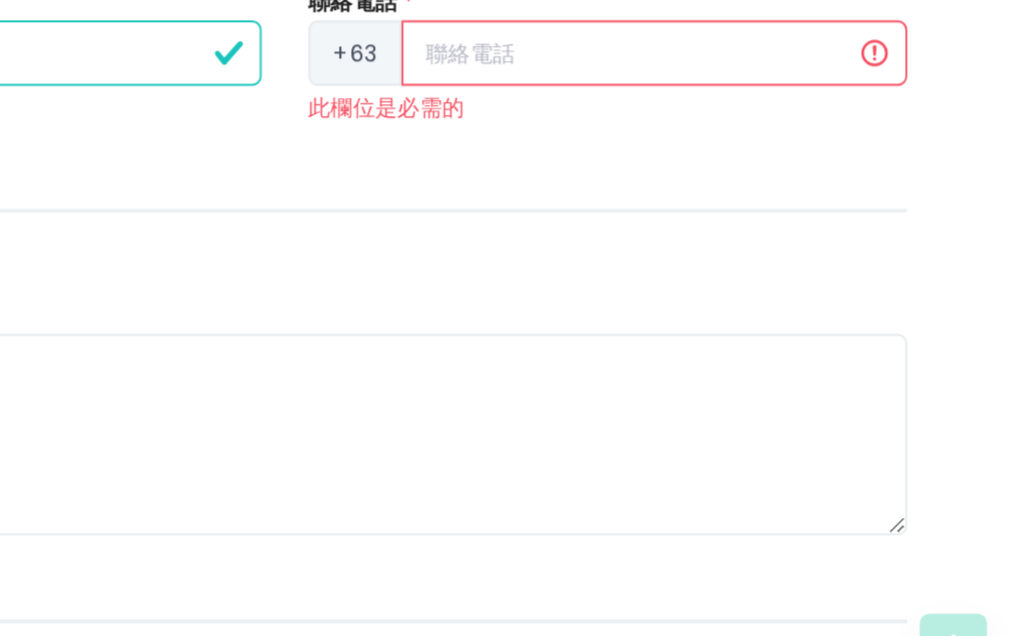 click on "聯絡電話   *   +63 此欄位是必需的" at bounding box center [800, 271] 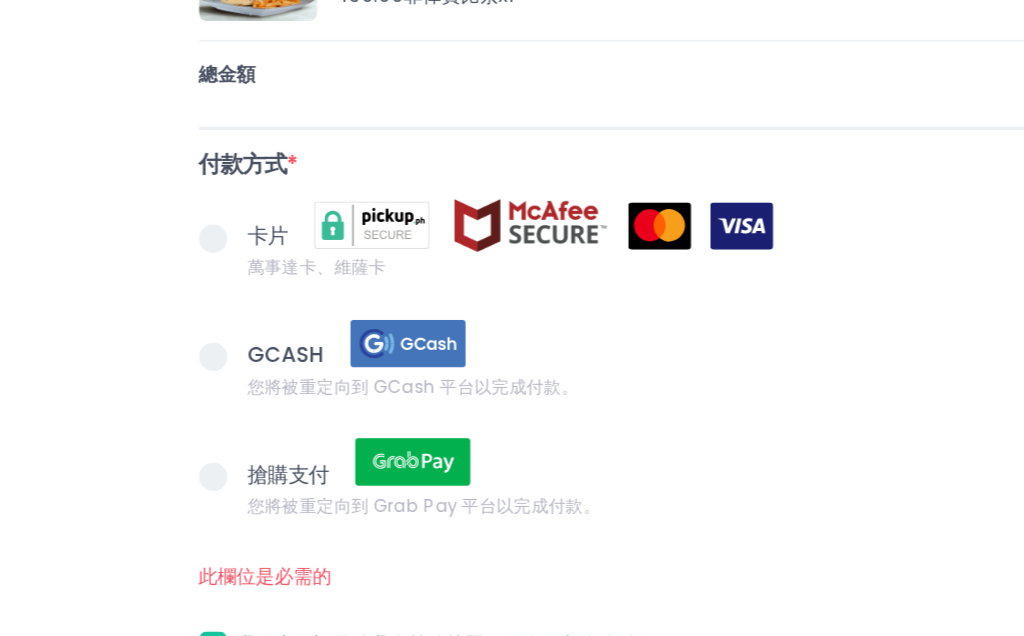 scroll, scrollTop: 822, scrollLeft: 0, axis: vertical 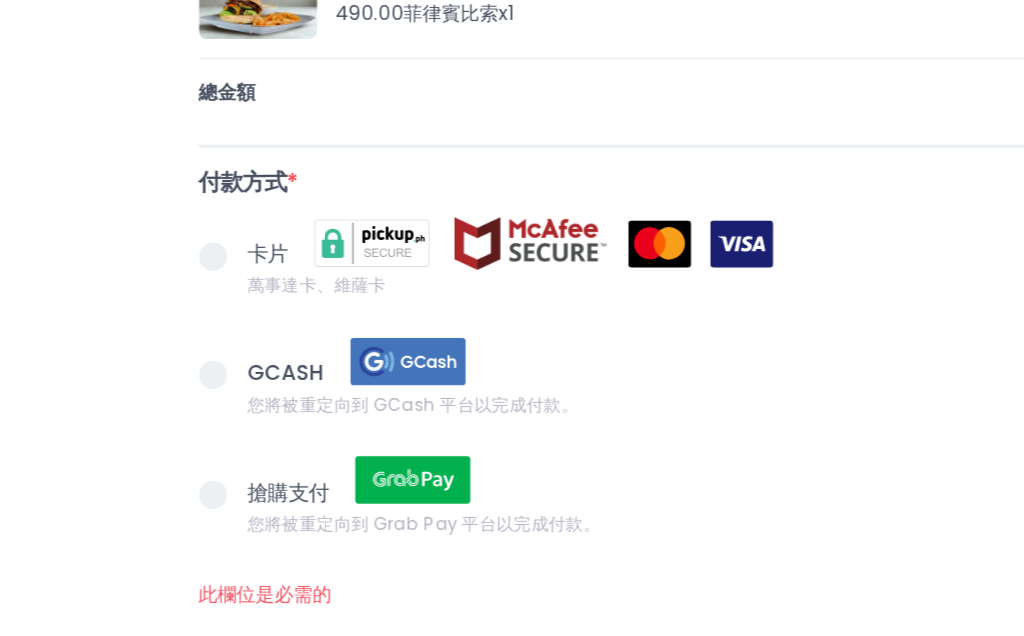 click at bounding box center (303, 330) 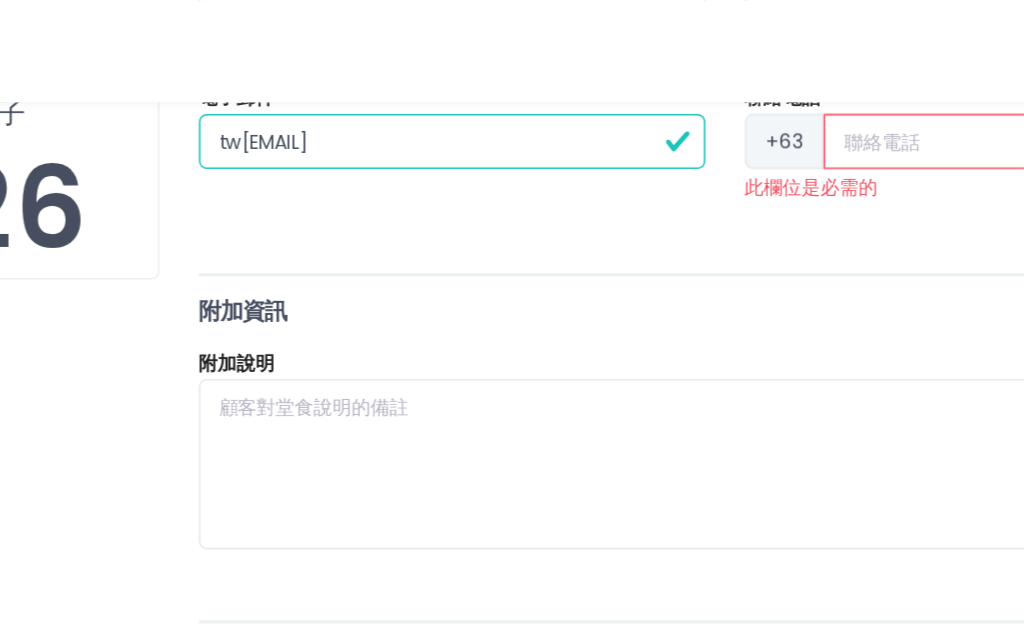 scroll, scrollTop: 376, scrollLeft: 0, axis: vertical 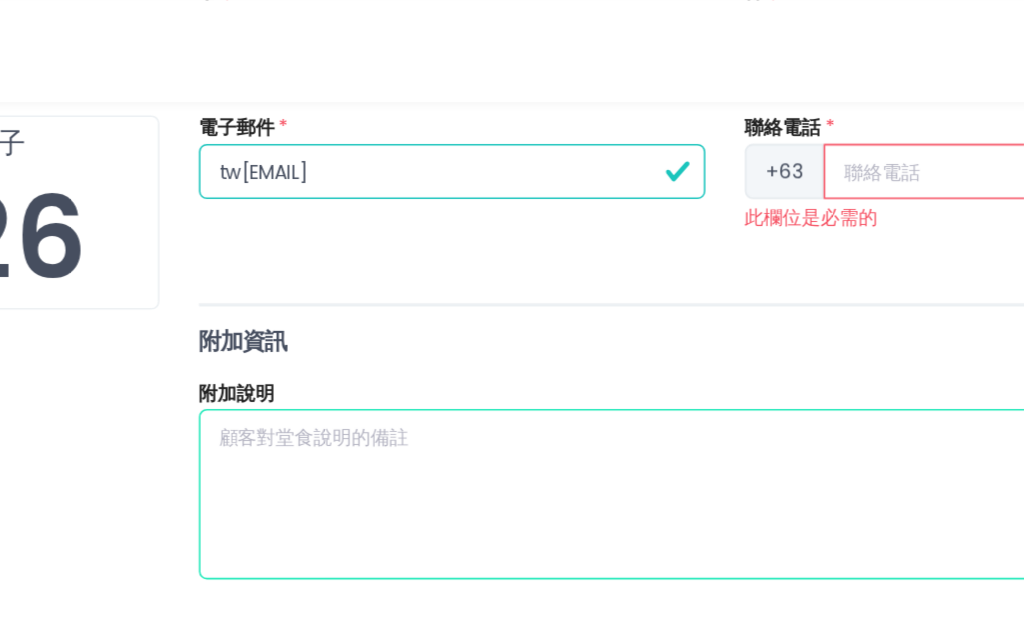 click at bounding box center [627, 313] 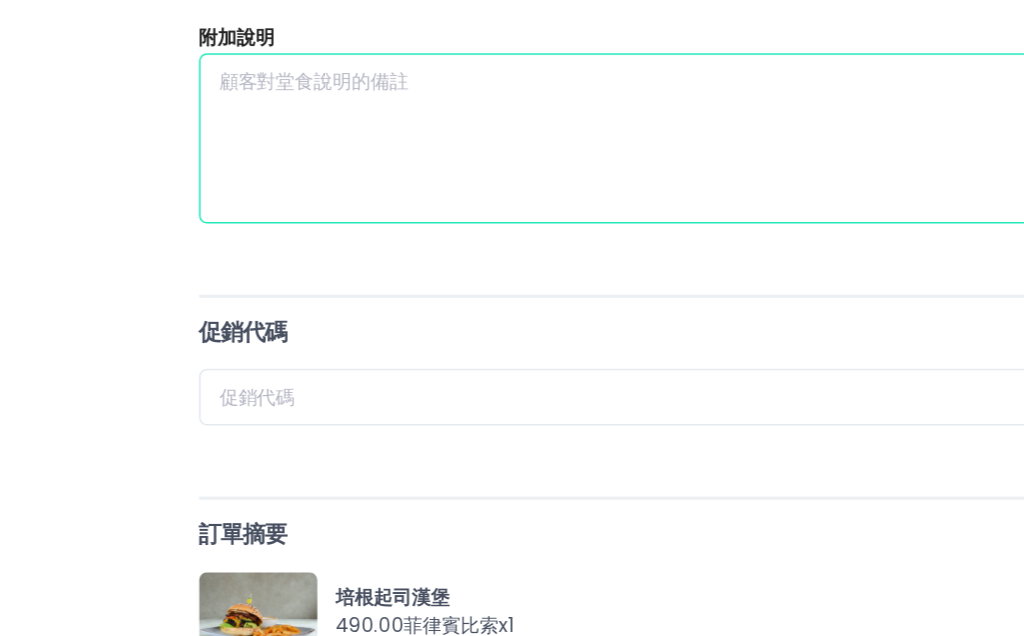 type on "R" 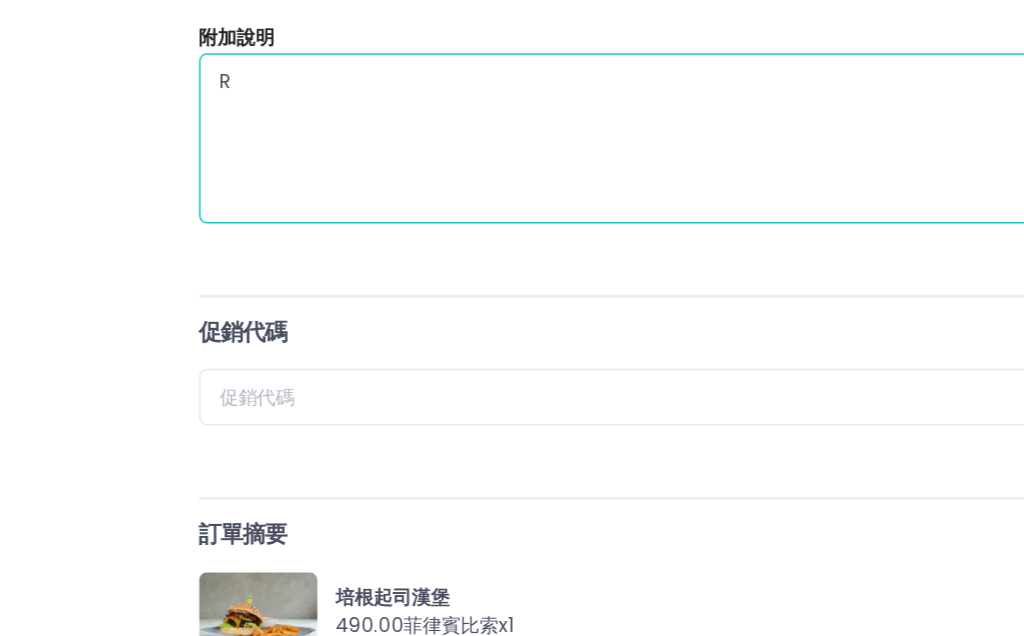 type on "Ro" 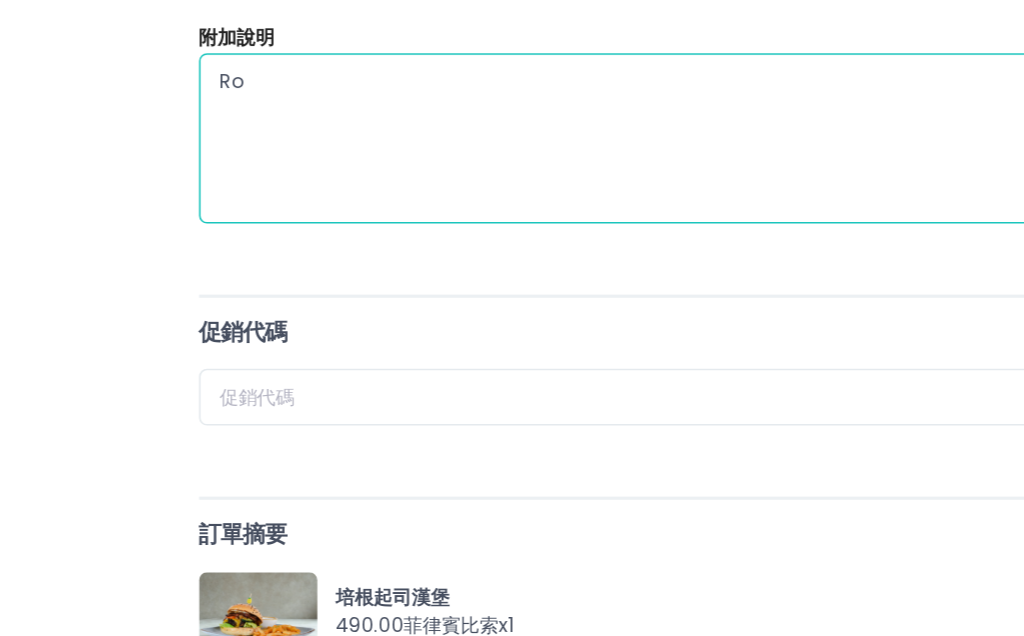 radio on "true" 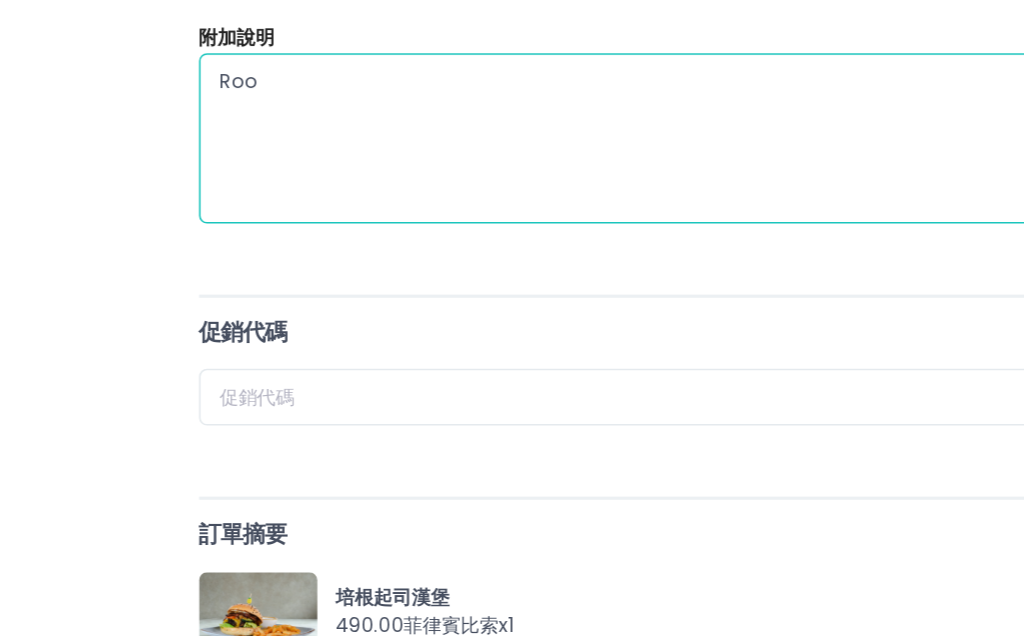 type on "Room" 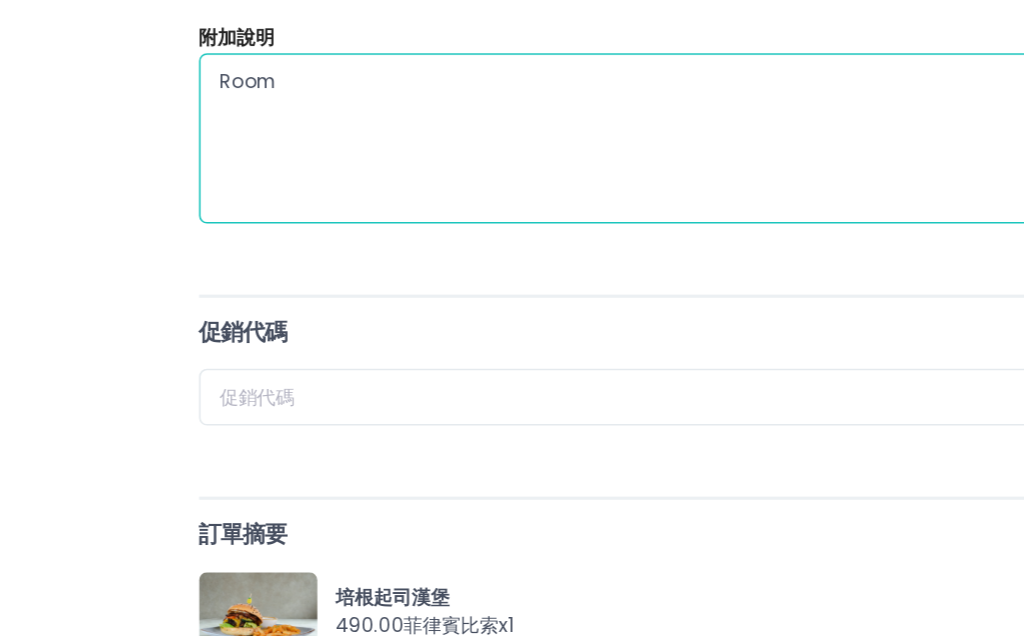 radio on "true" 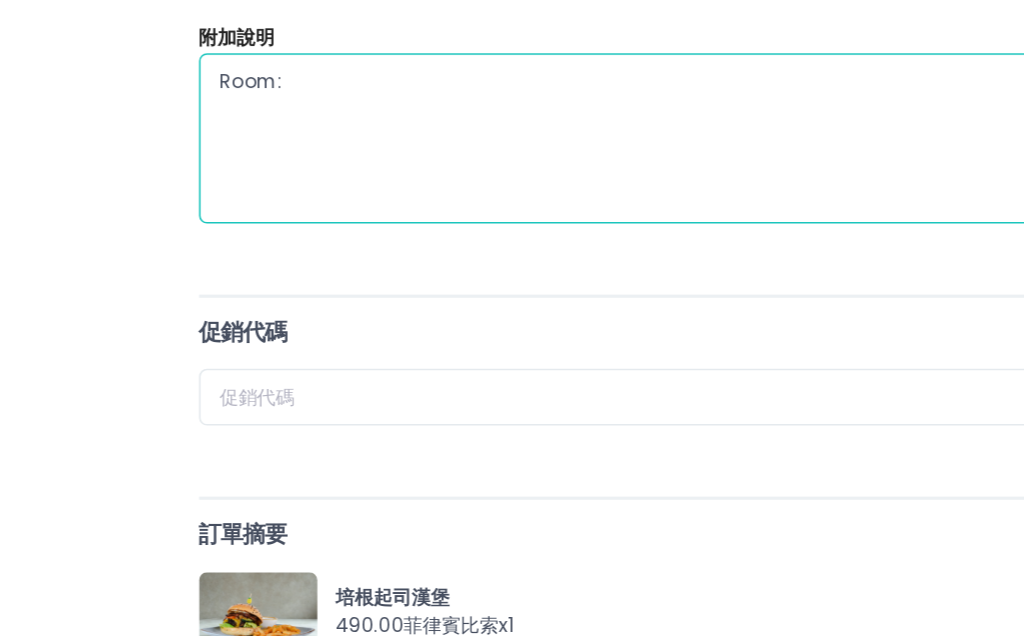 radio on "true" 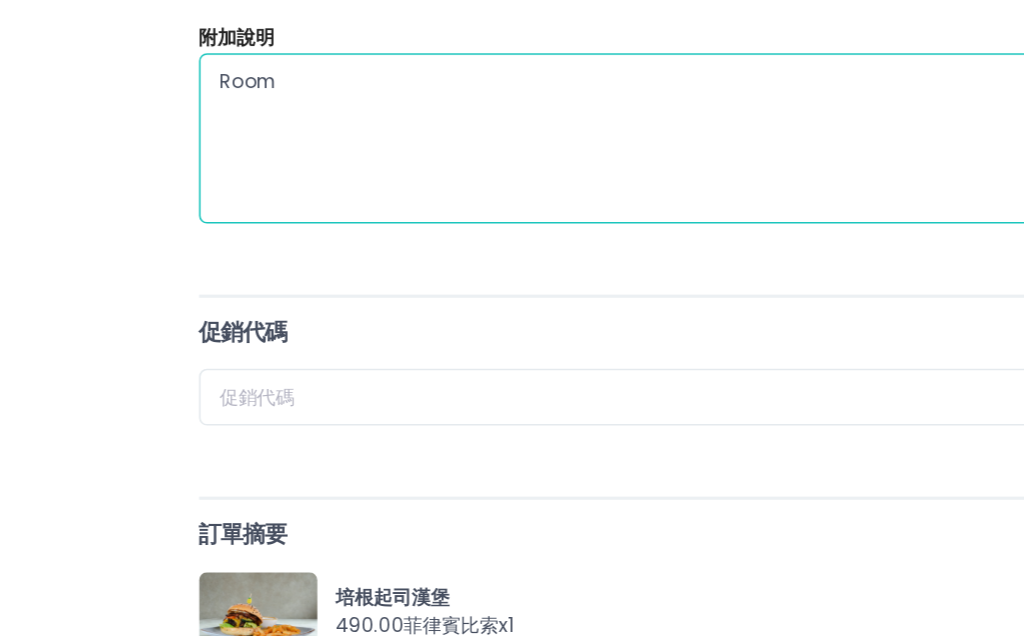 type on "Room" 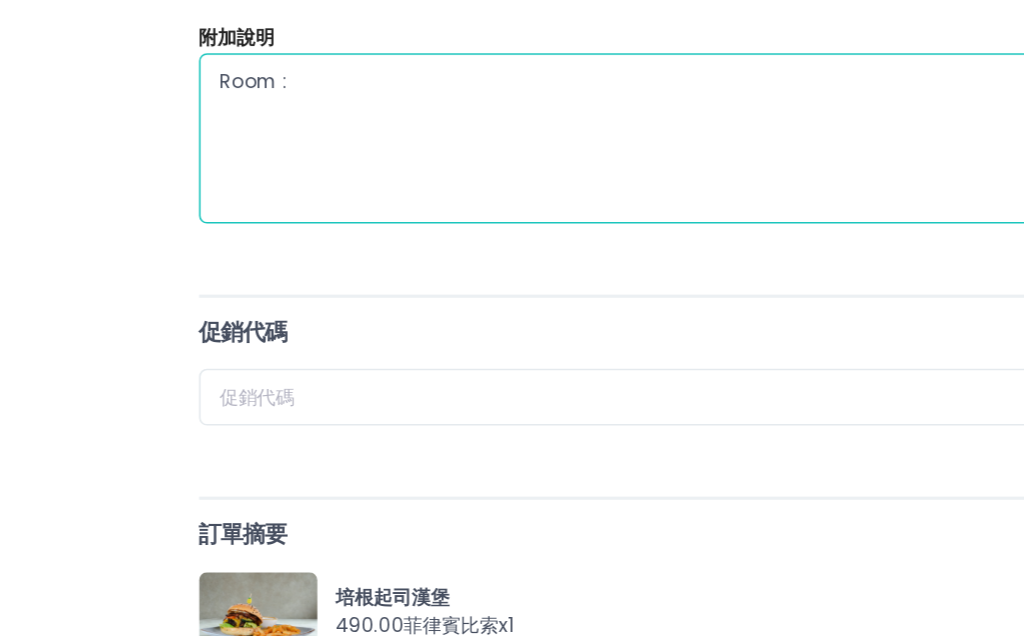 radio on "true" 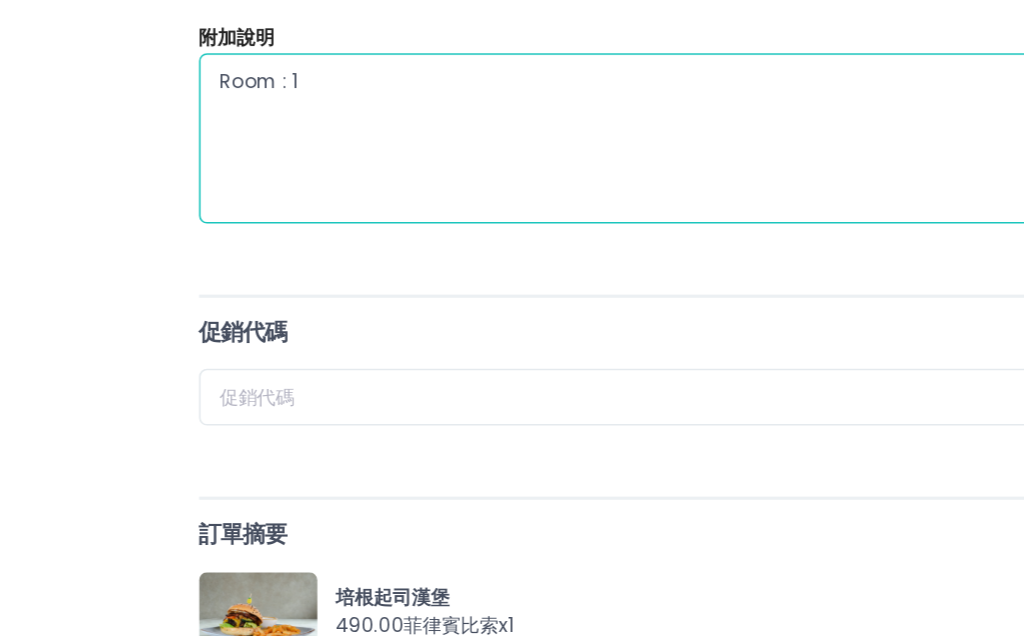 radio on "true" 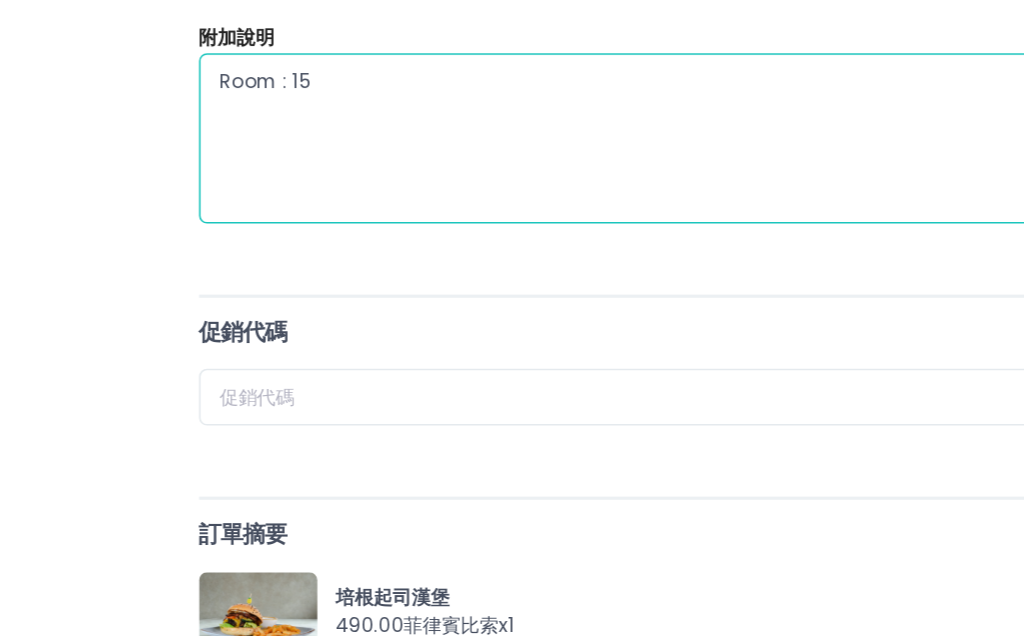 radio on "true" 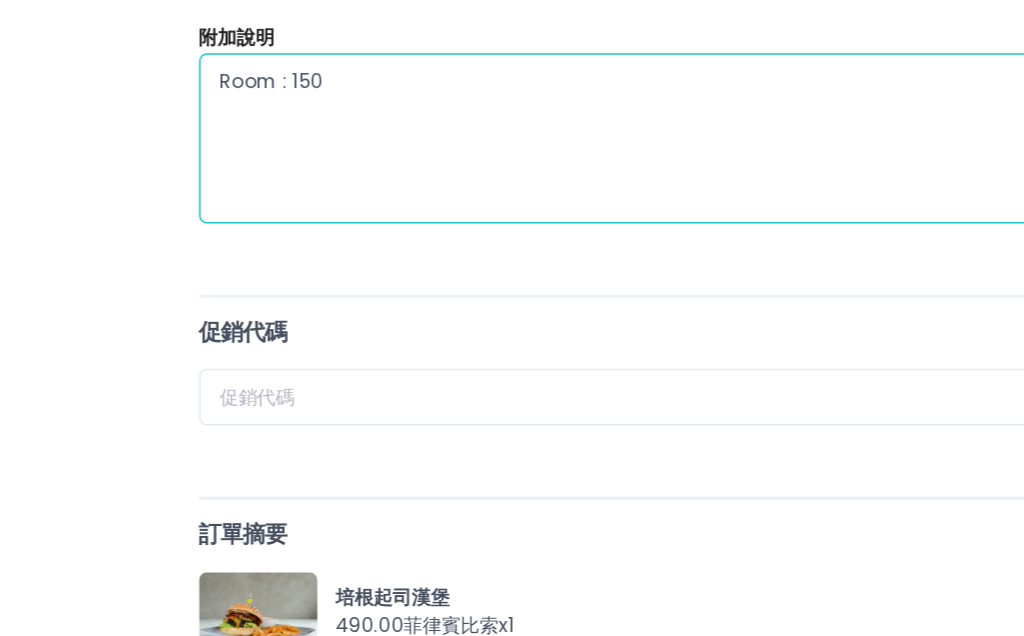 radio on "true" 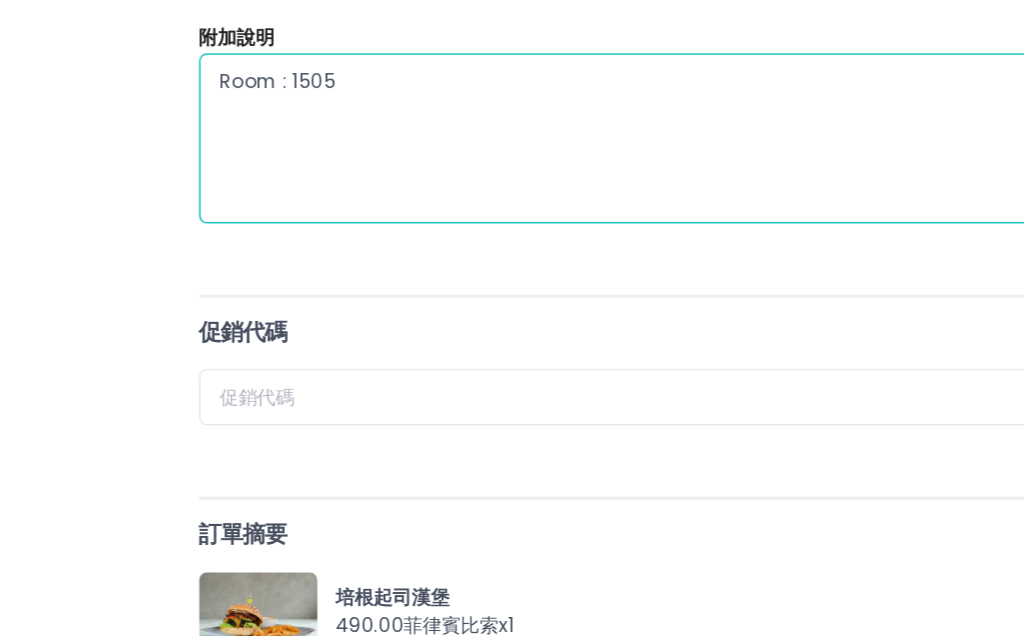 radio on "true" 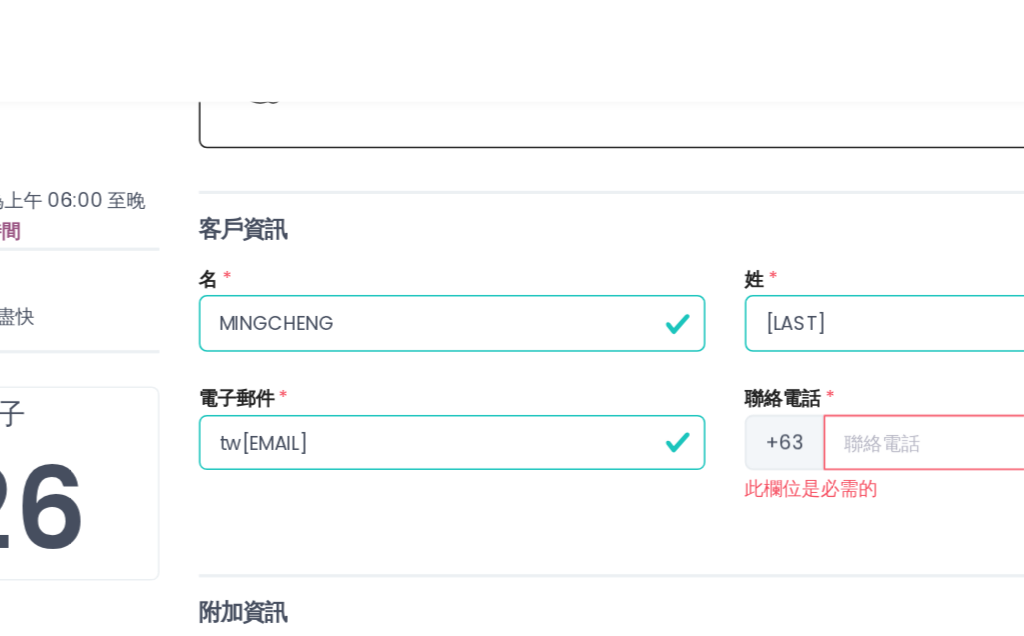 scroll, scrollTop: 79, scrollLeft: 0, axis: vertical 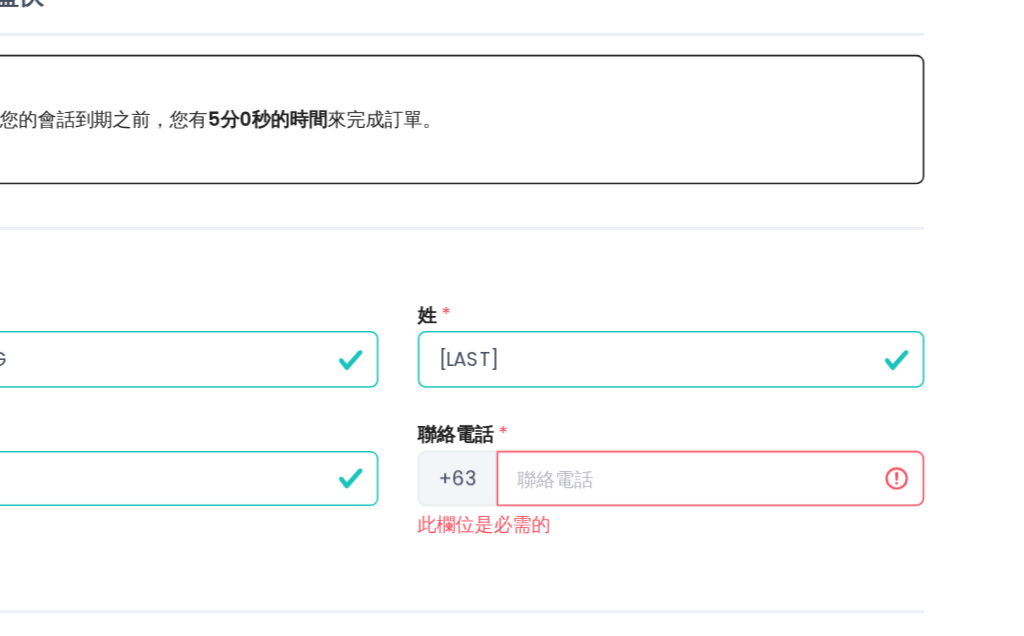 click at bounding box center (825, 406) 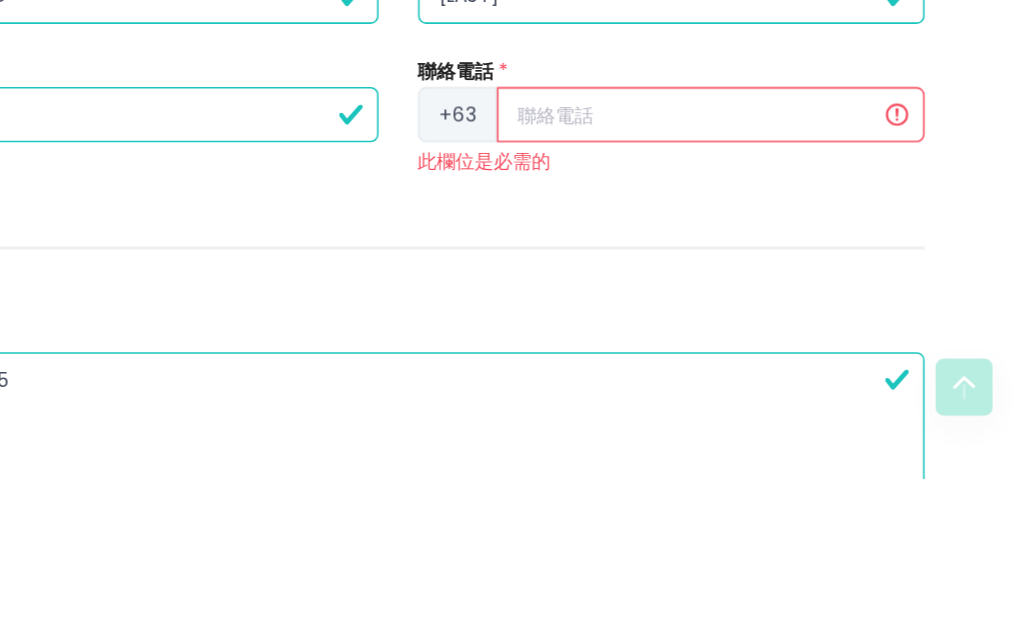 type on "0" 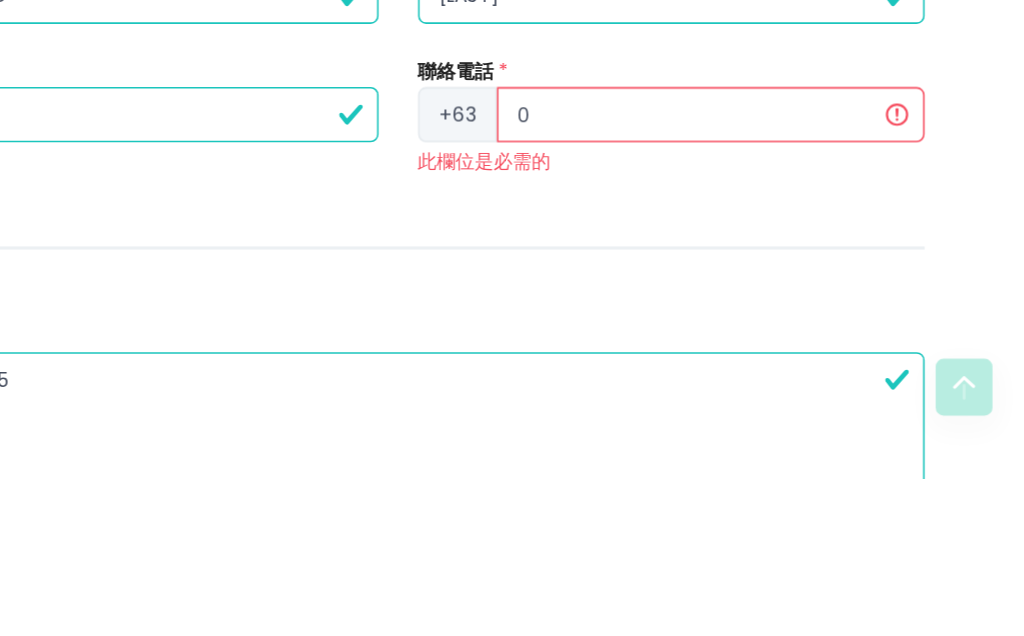 type on "02" 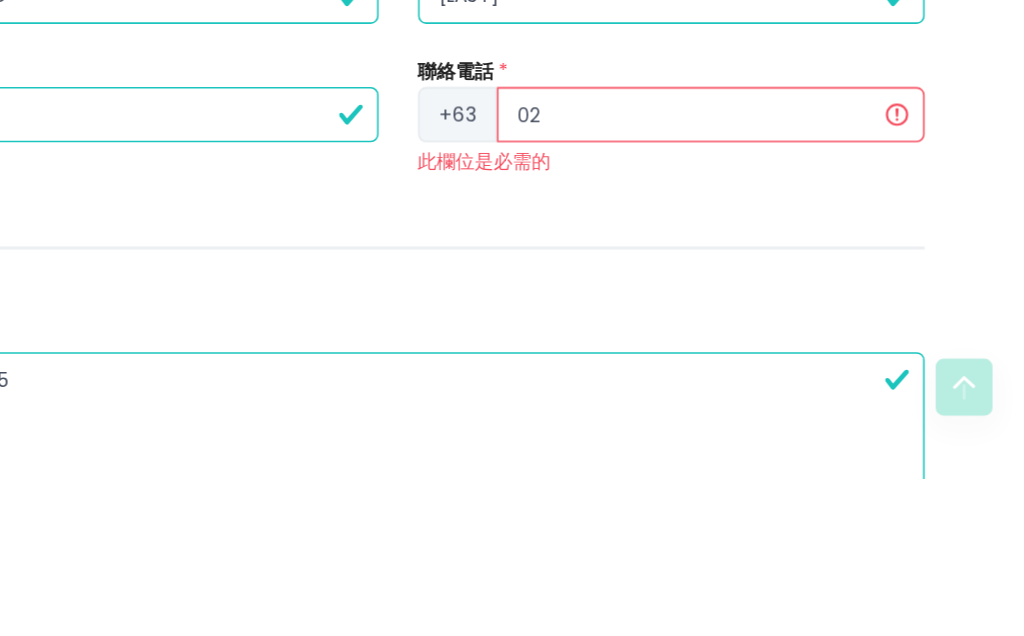 radio on "true" 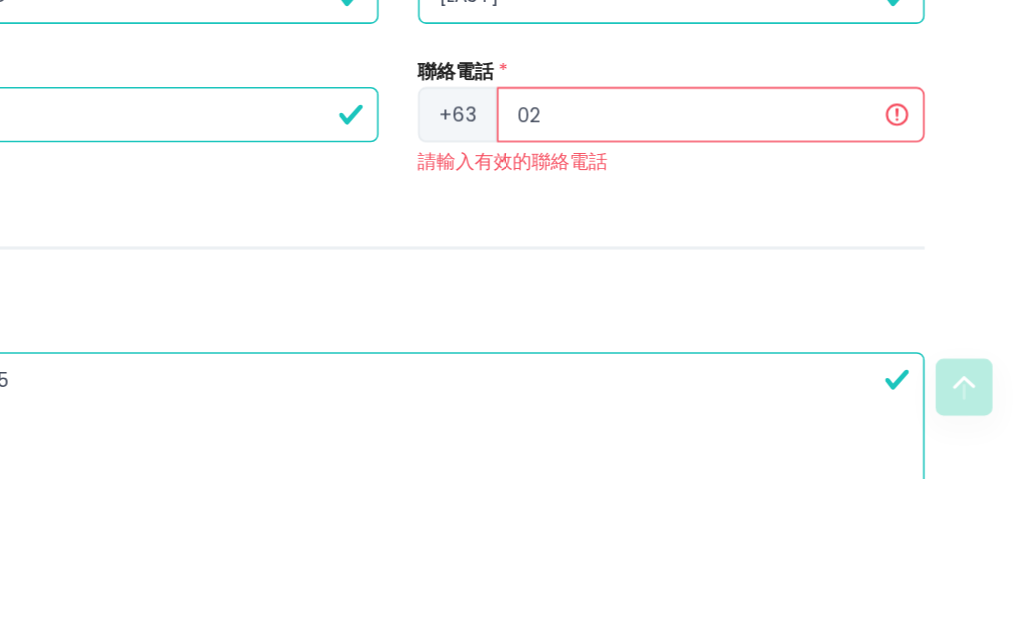 type on "028" 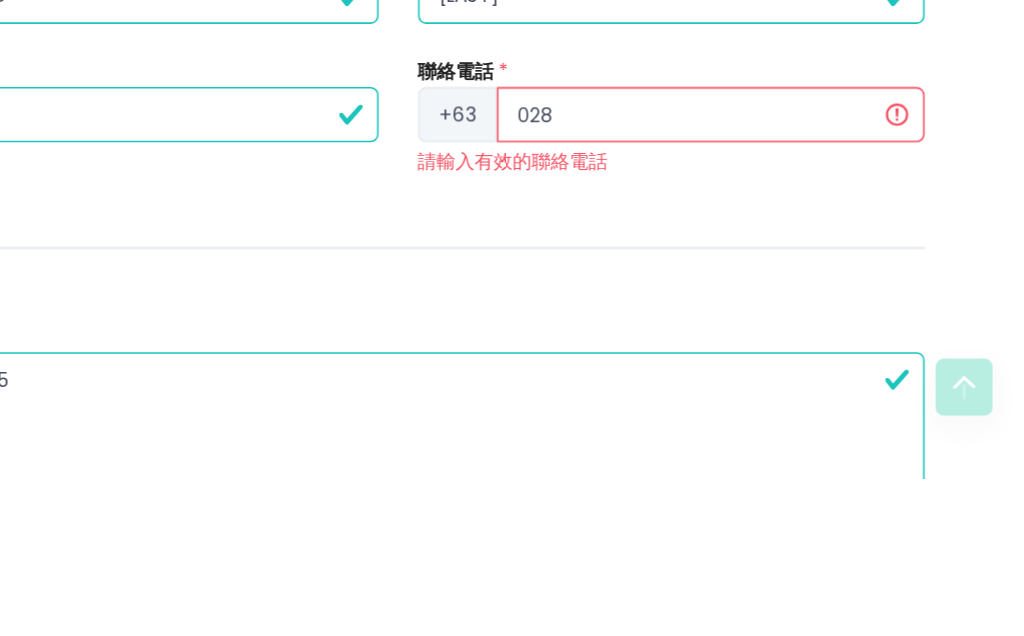 radio on "true" 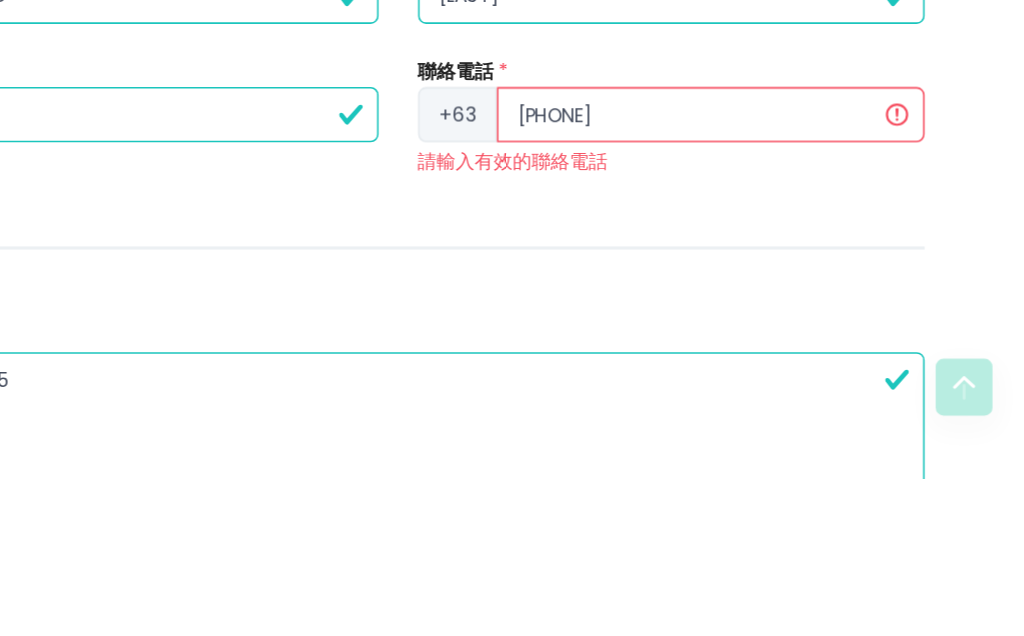 radio on "true" 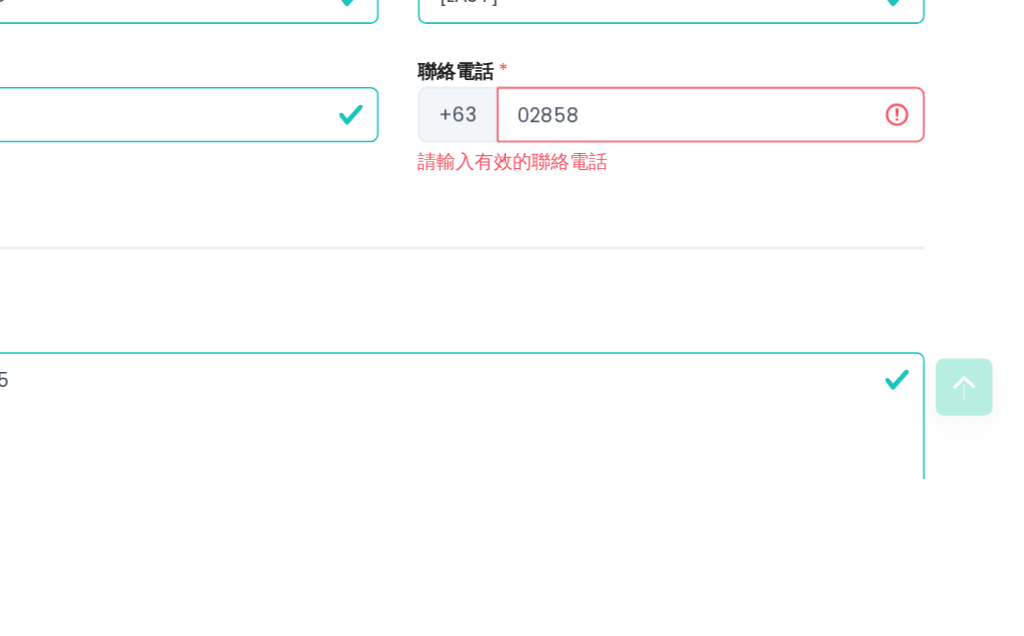 radio on "true" 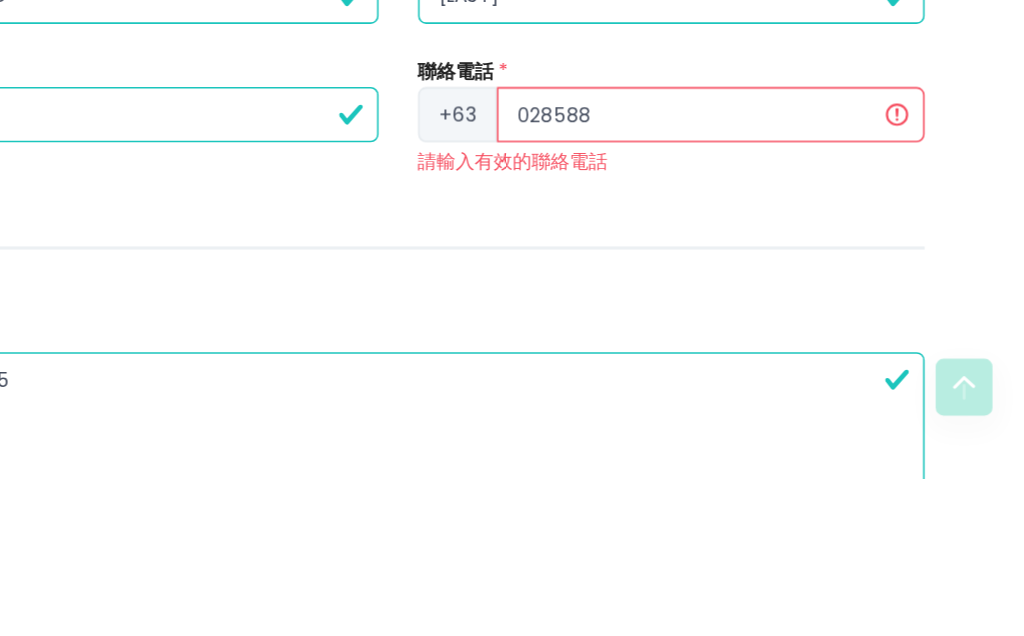 type on "[PHONE]" 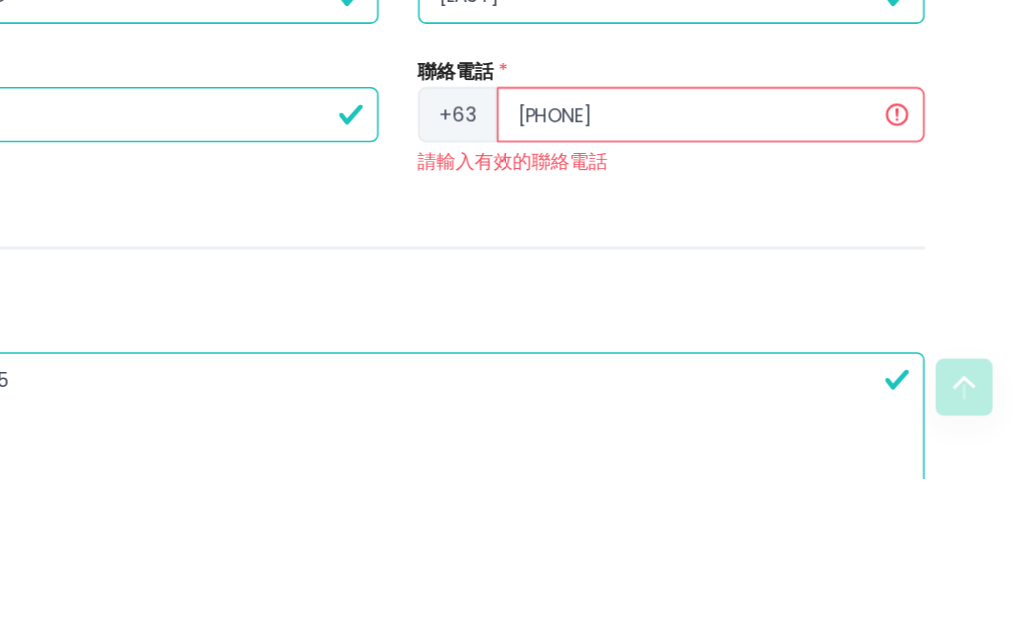 radio on "true" 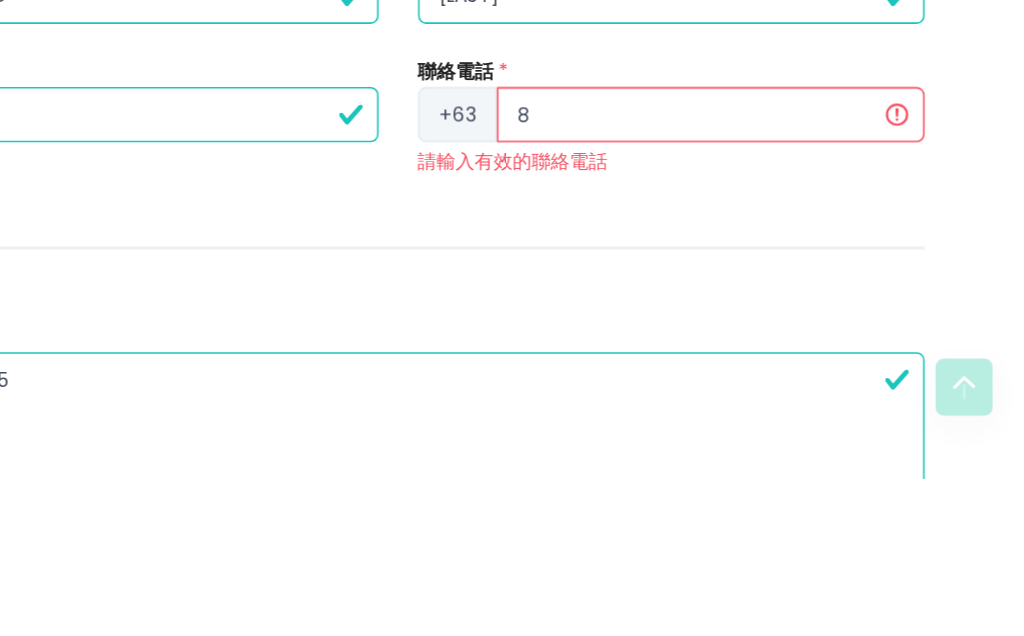 type on "84" 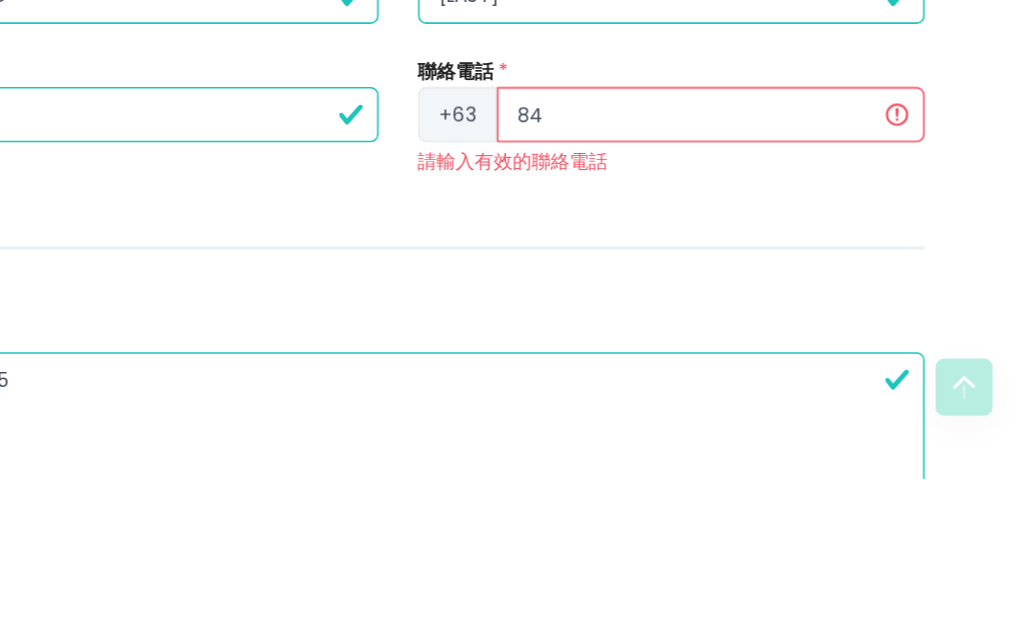 radio on "true" 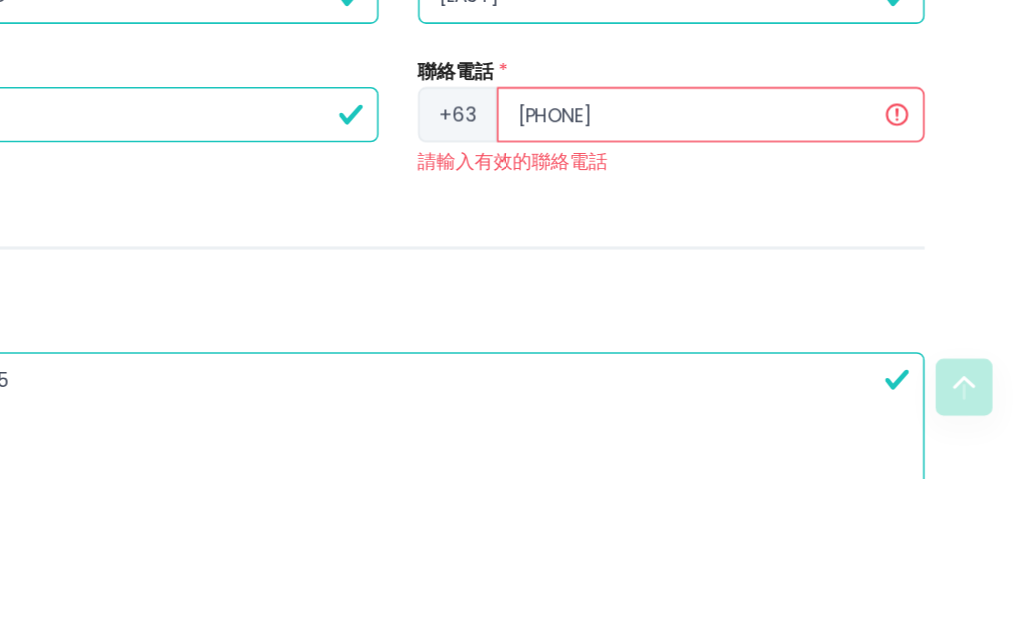 radio on "true" 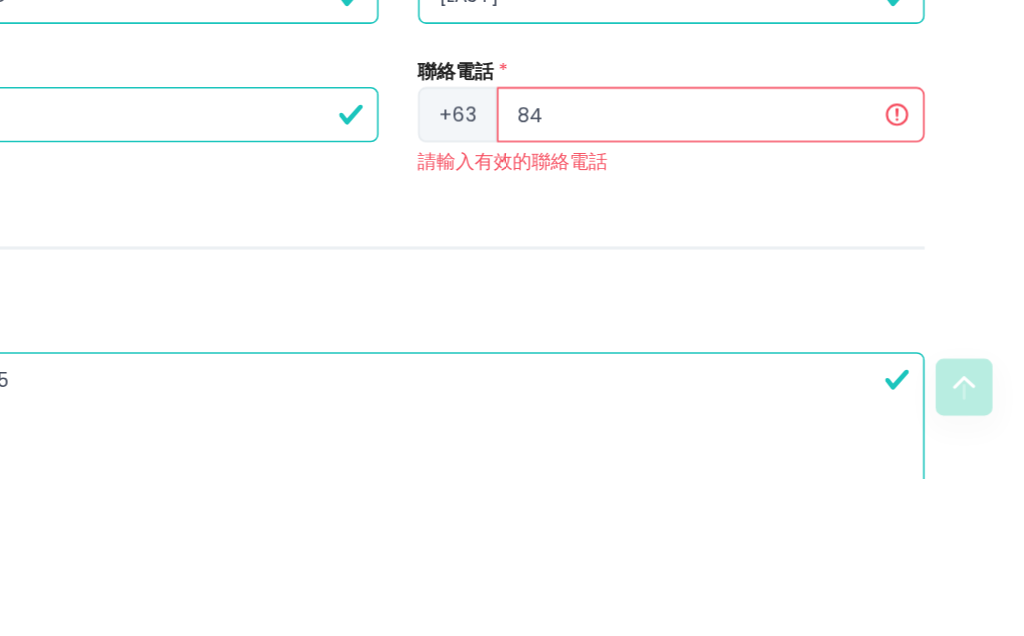 type on "8" 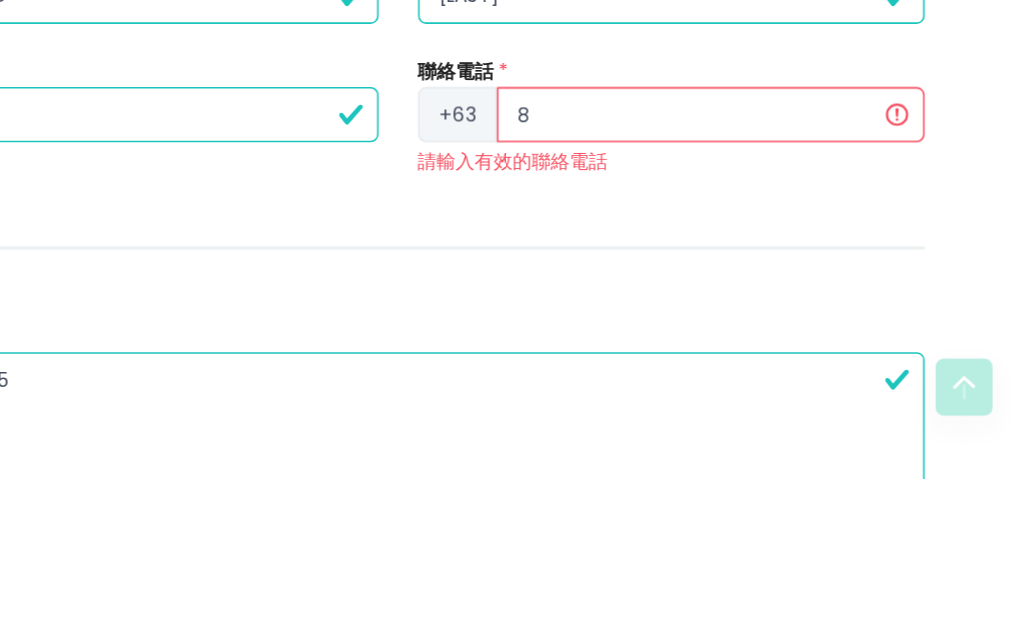 type on "85" 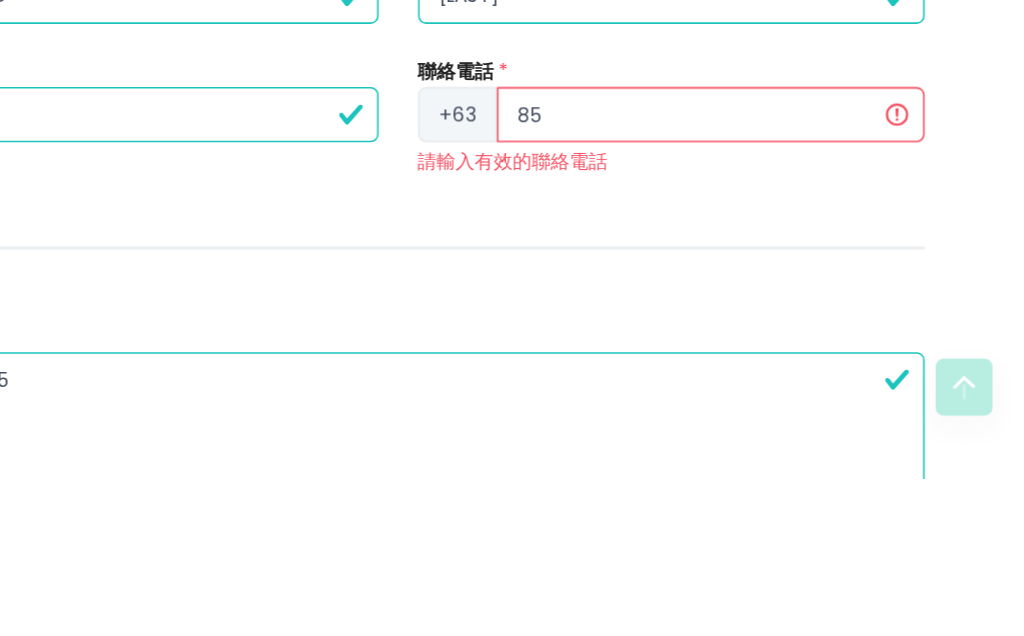 radio on "true" 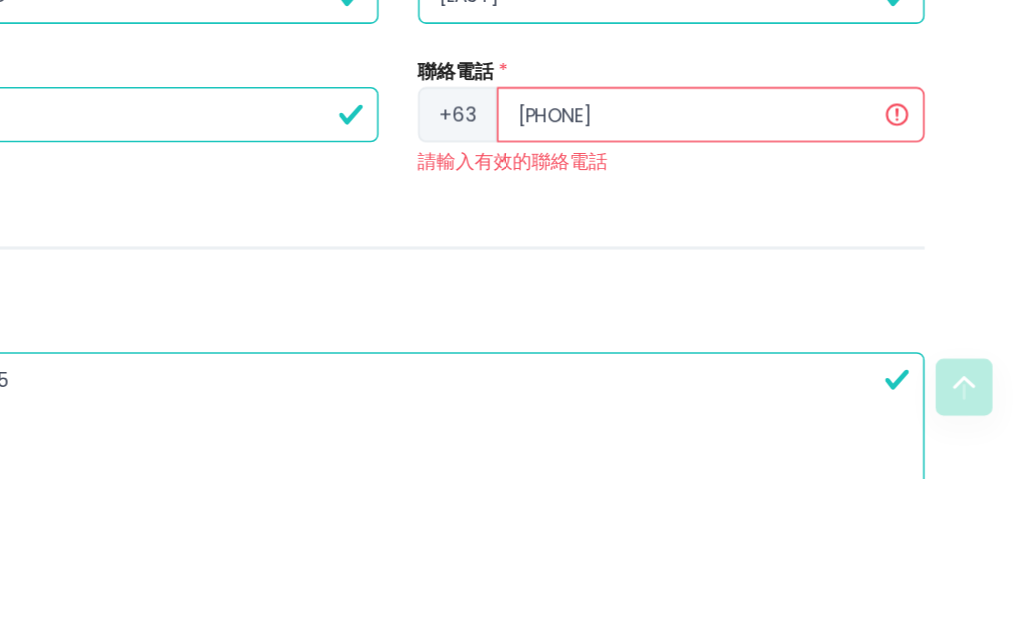 radio on "true" 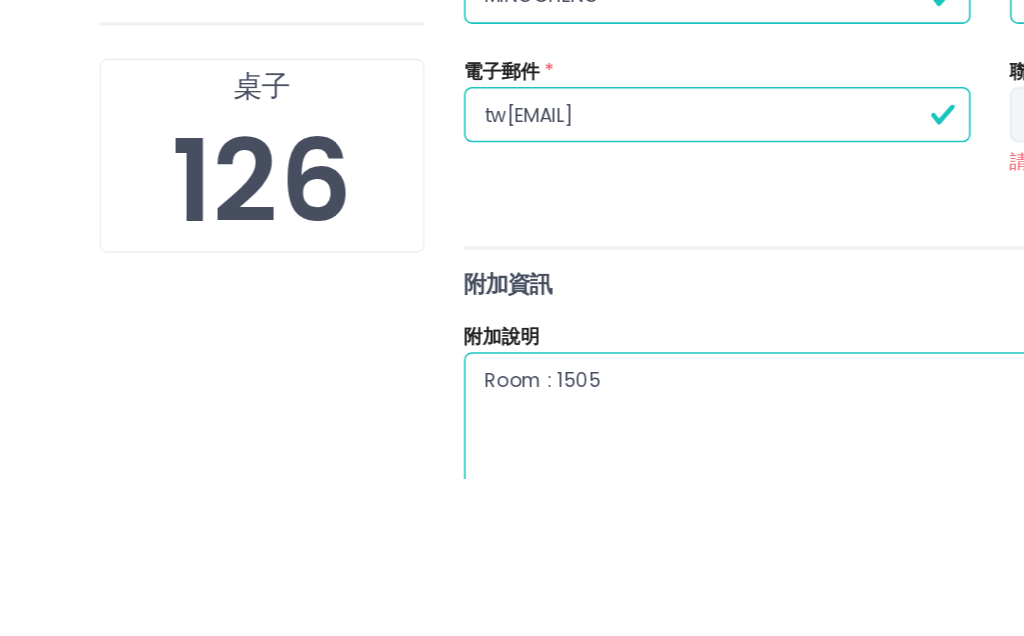 type on "[PHONE]" 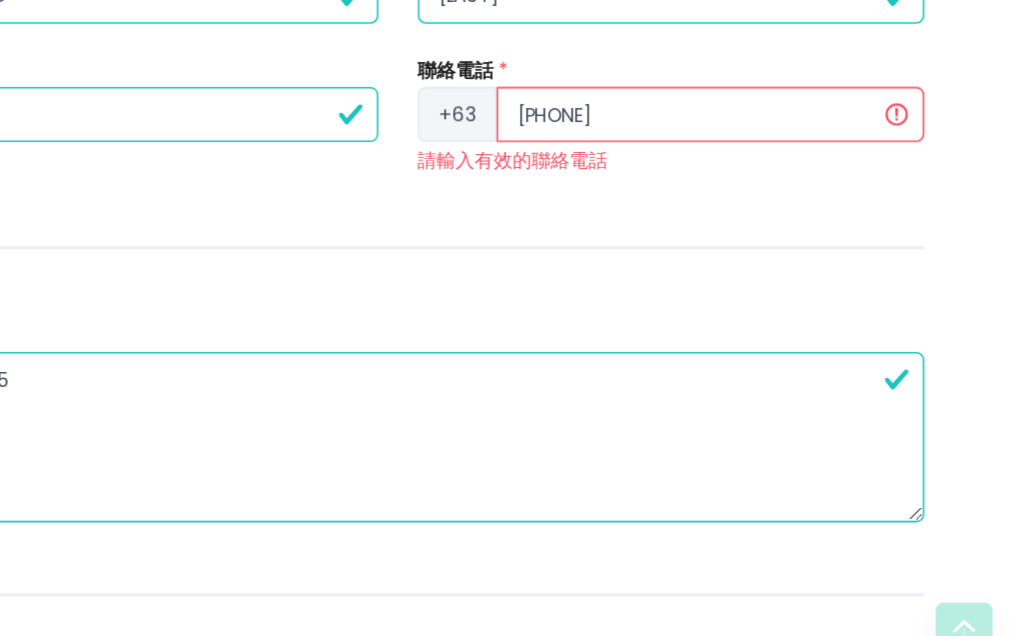 click on "+63" at bounding box center [665, 251] 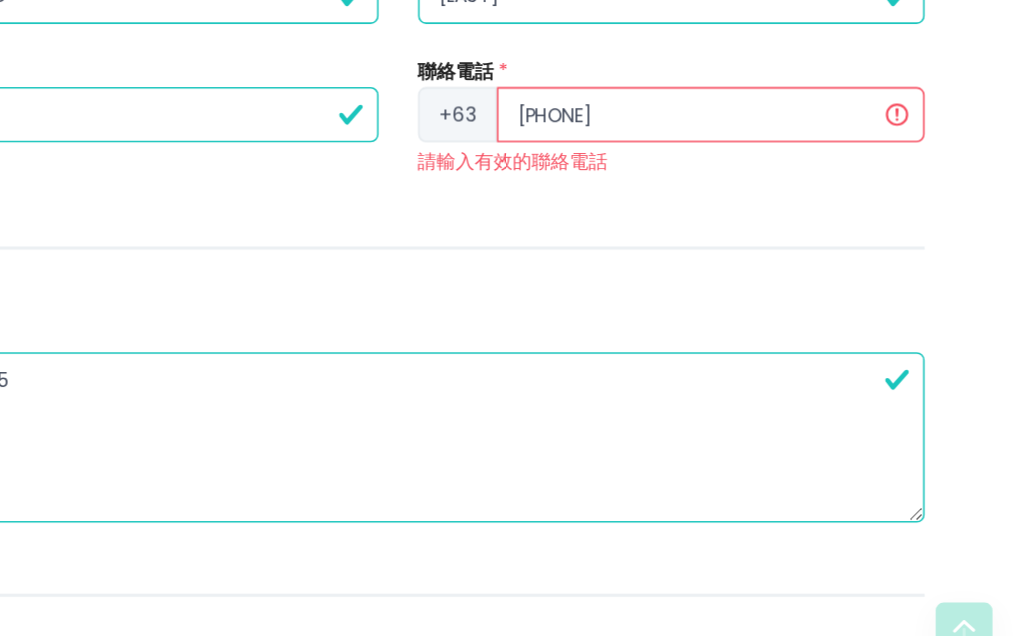 type on "[PHONE]" 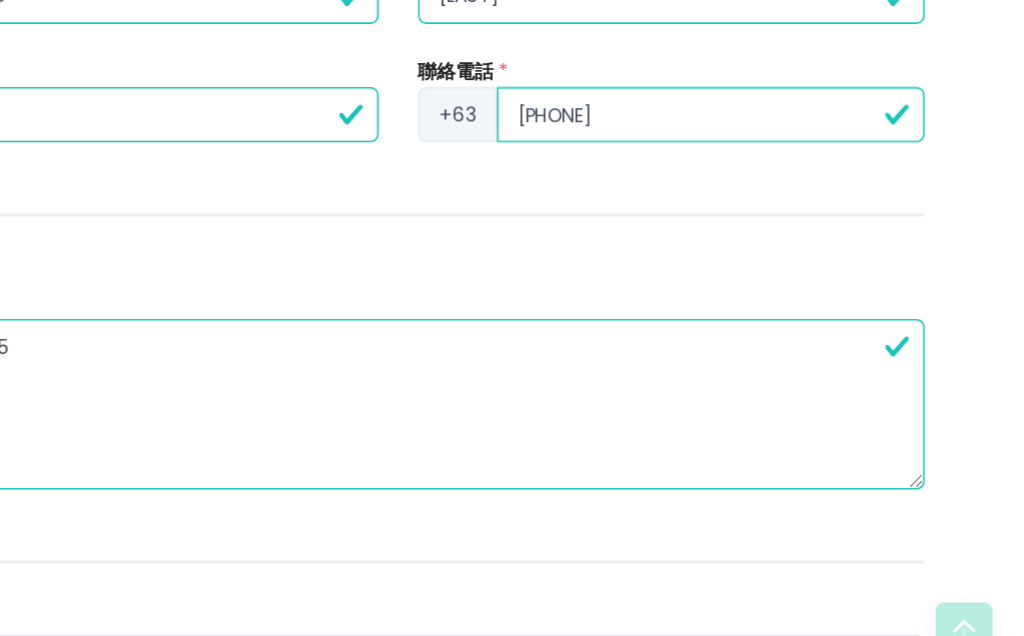 type on "[PHONE]" 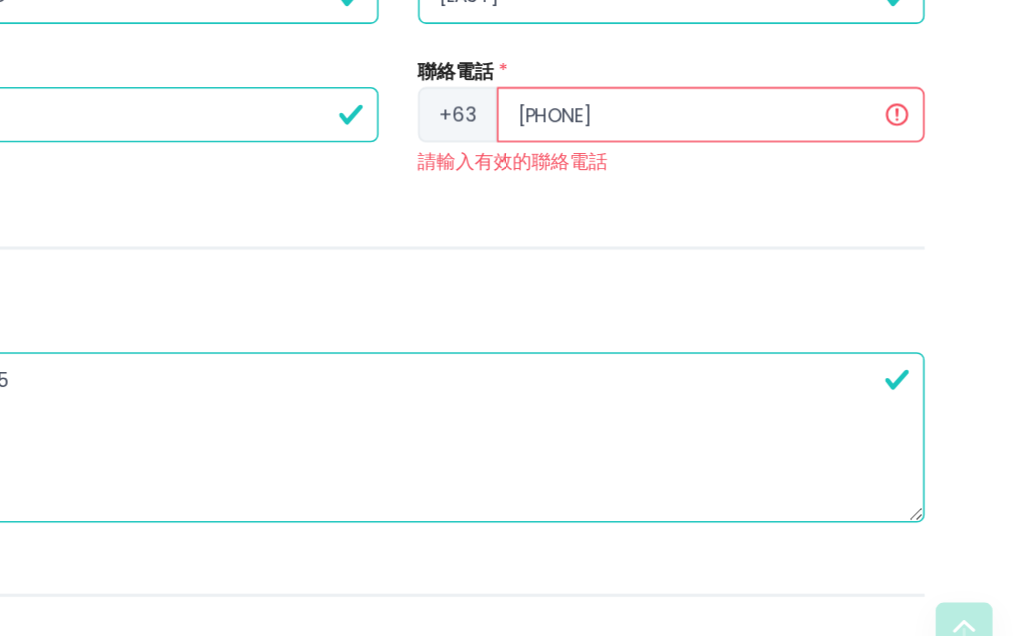 type on "[PHONE]" 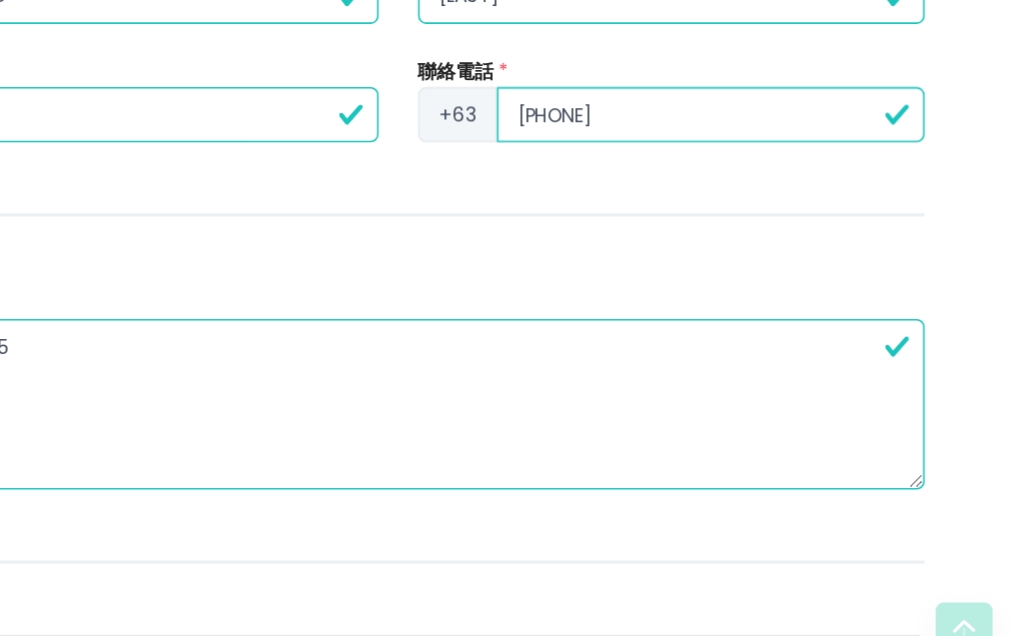 type on "[PHONE]" 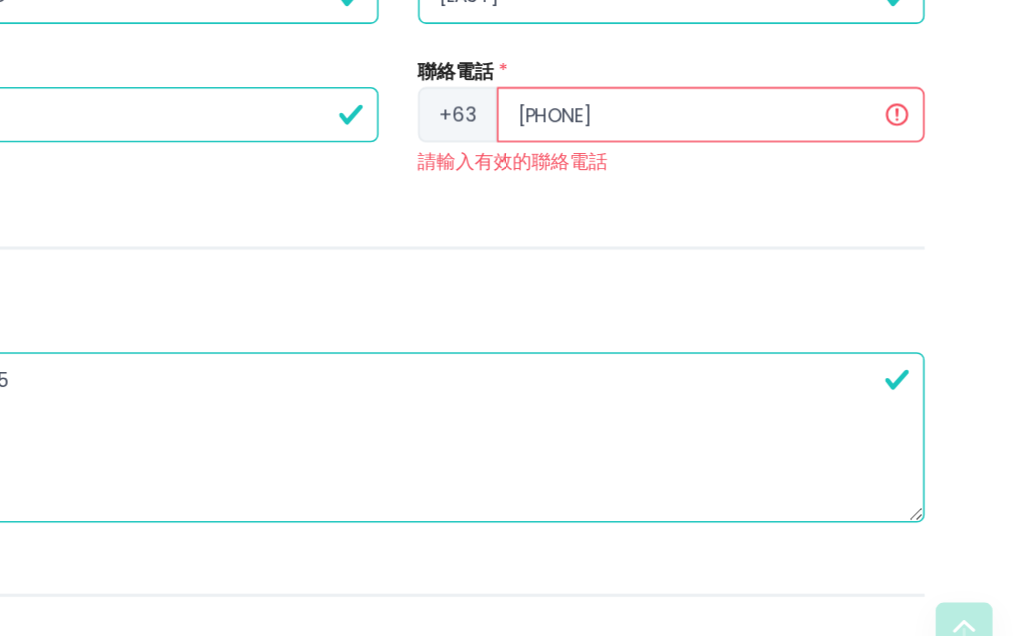 click on "[PHONE]" at bounding box center (825, 251) 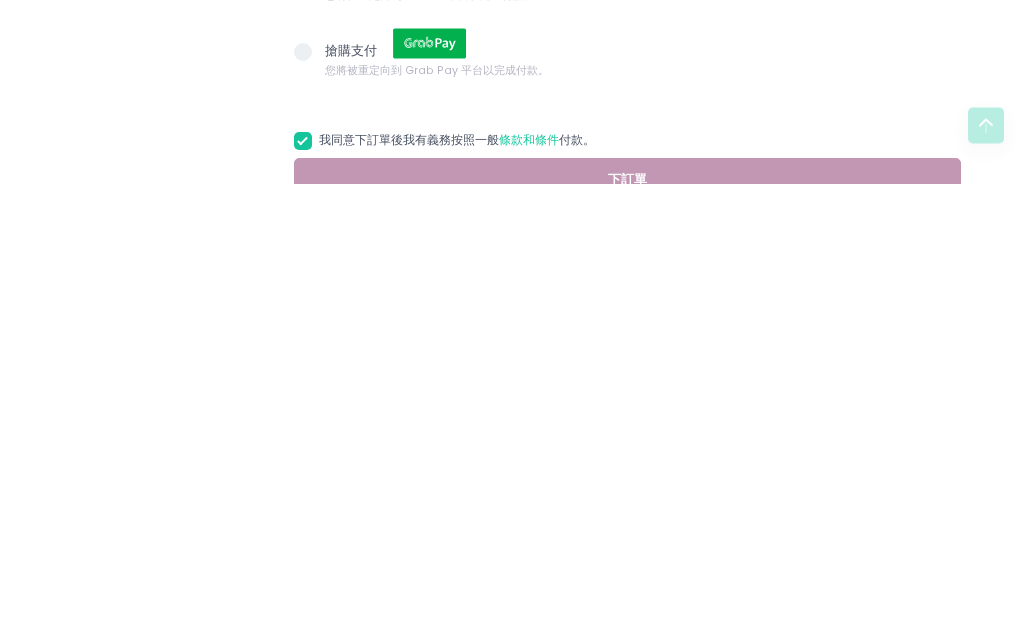 scroll, scrollTop: 982, scrollLeft: 0, axis: vertical 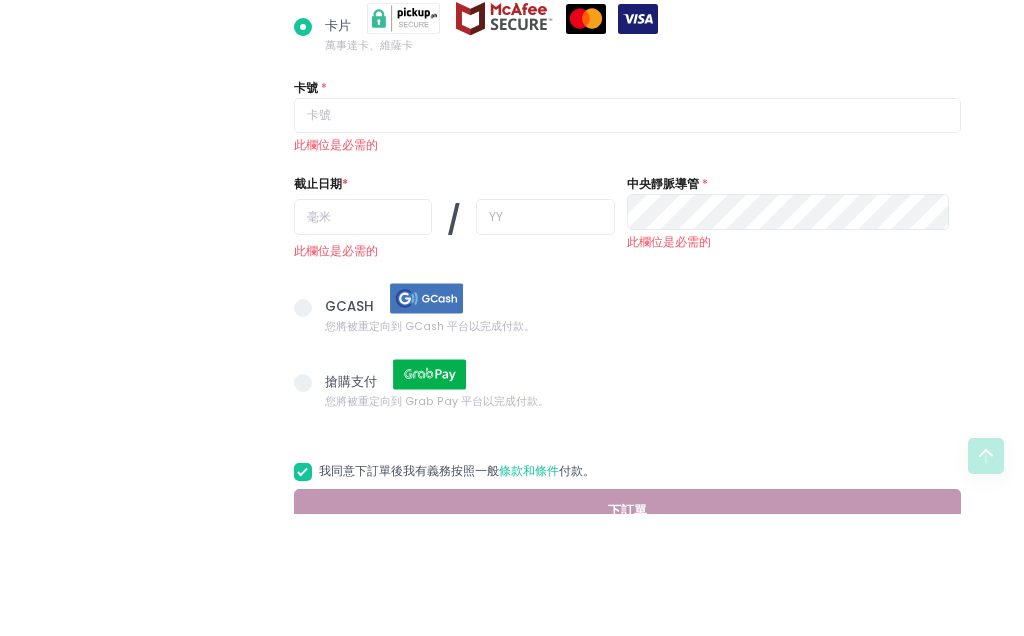 type on "[PHONE]" 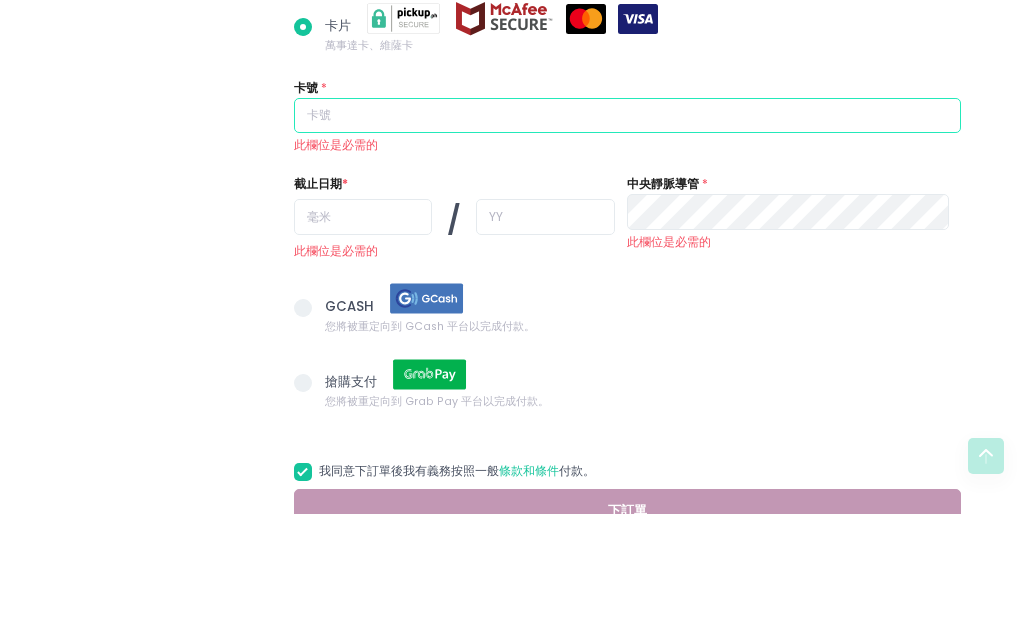 radio on "true" 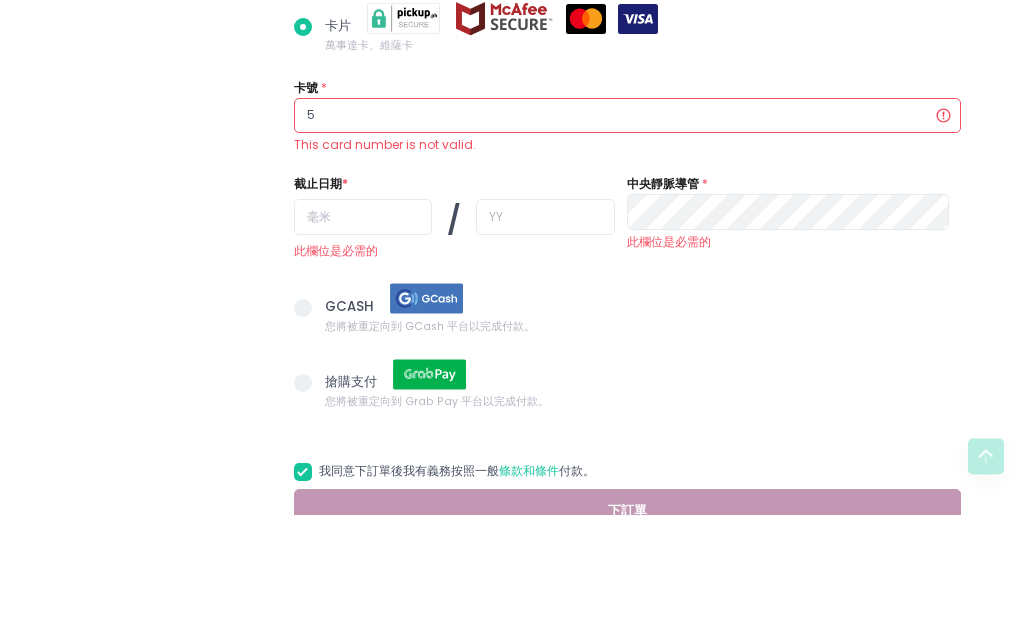 radio on "true" 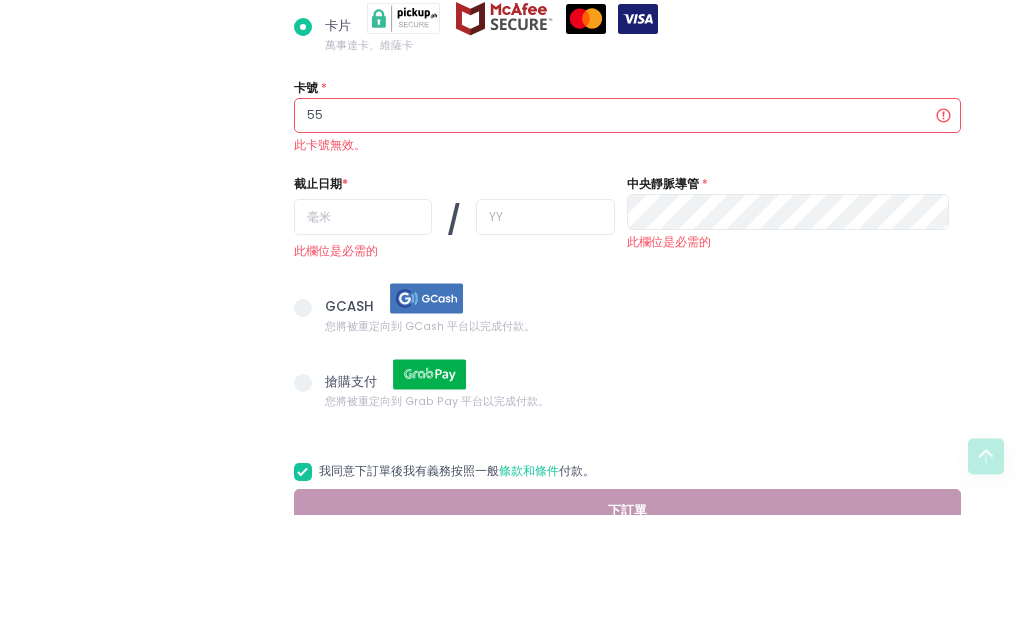 type on "[PHONE]" 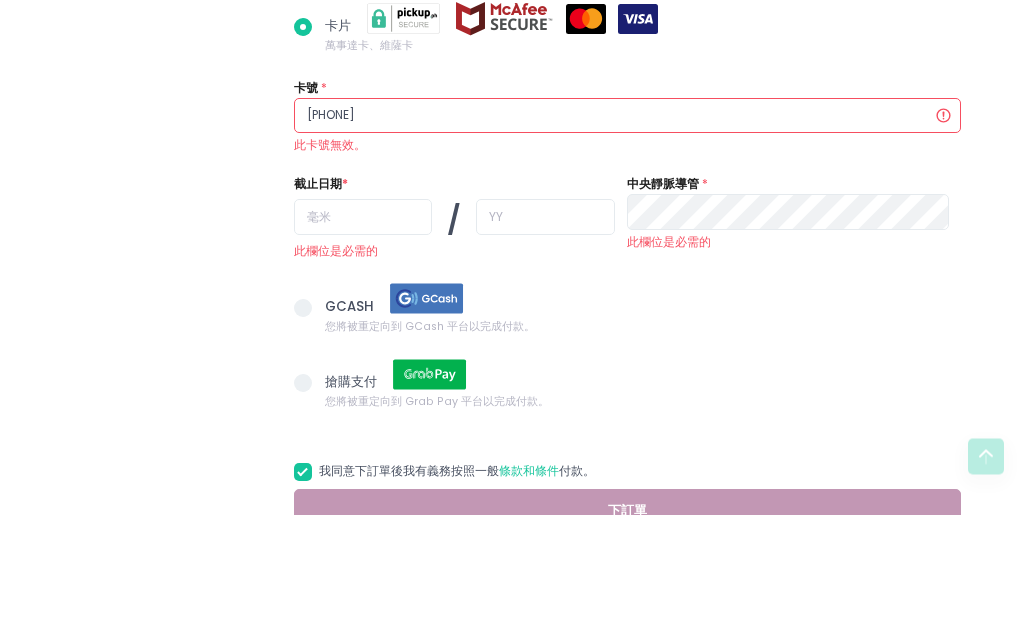 radio on "true" 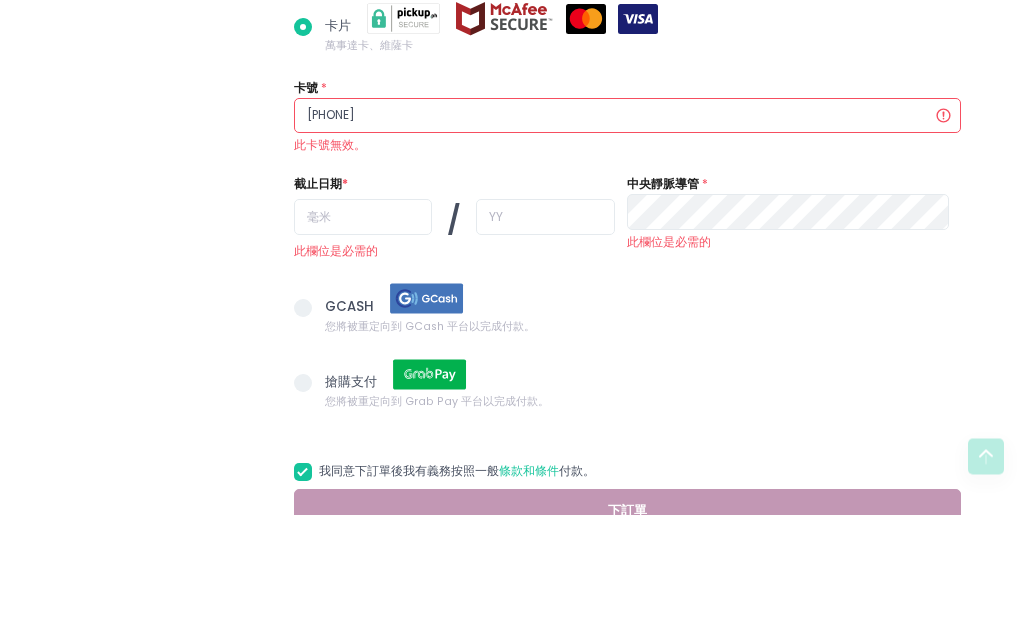 type on "[PHONE]" 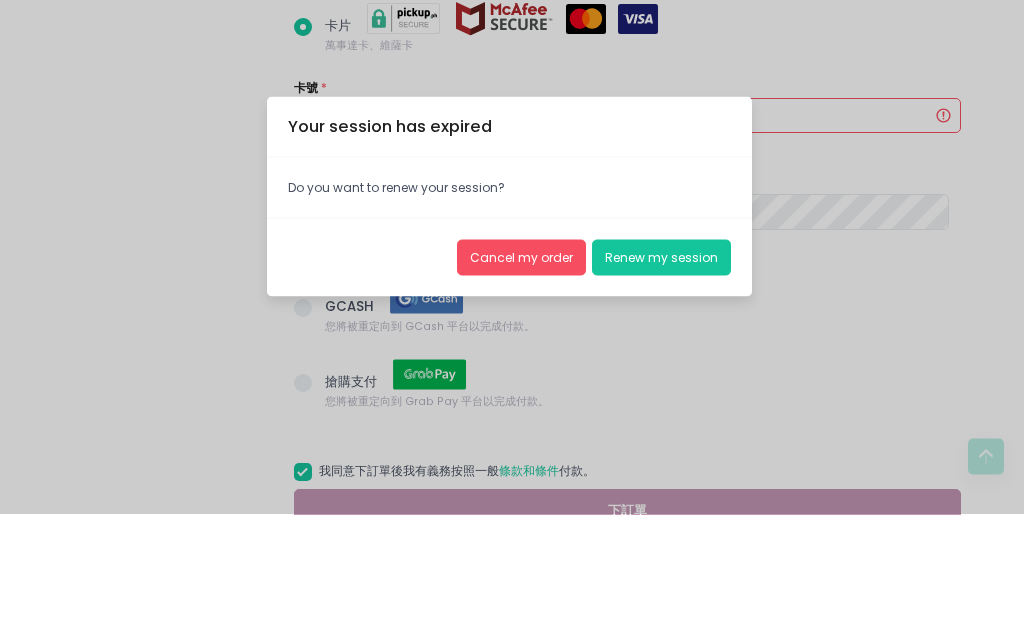 scroll, scrollTop: 1104, scrollLeft: 0, axis: vertical 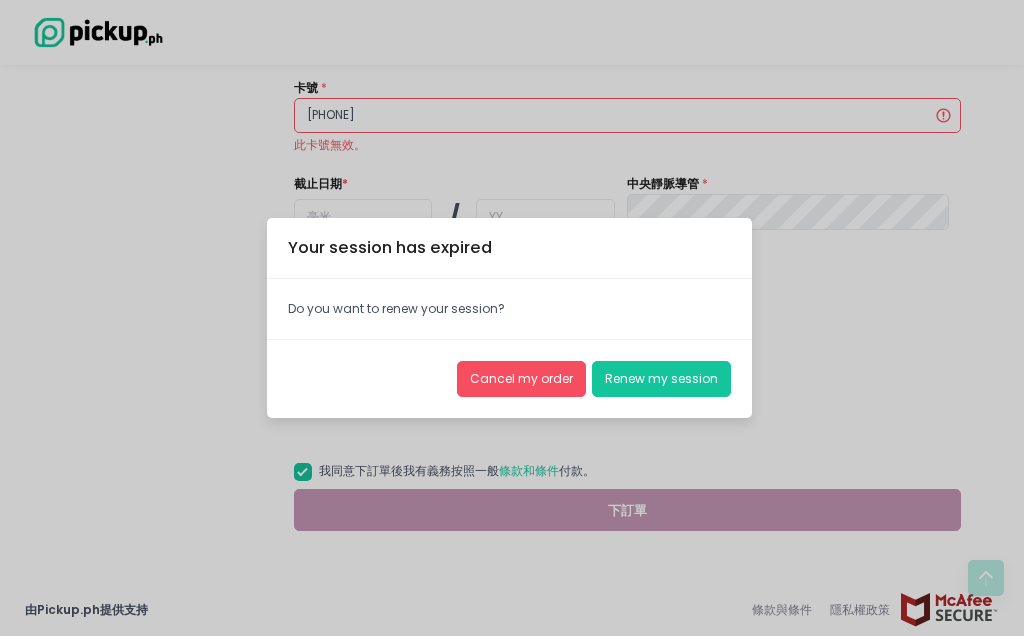 click on "Renew my session" at bounding box center (661, 379) 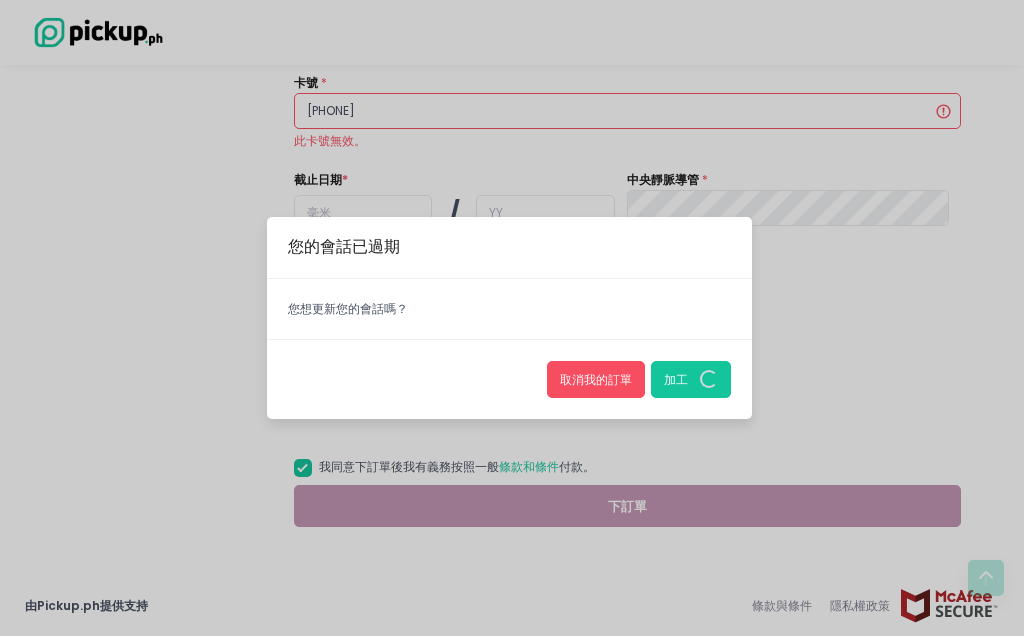 radio on "true" 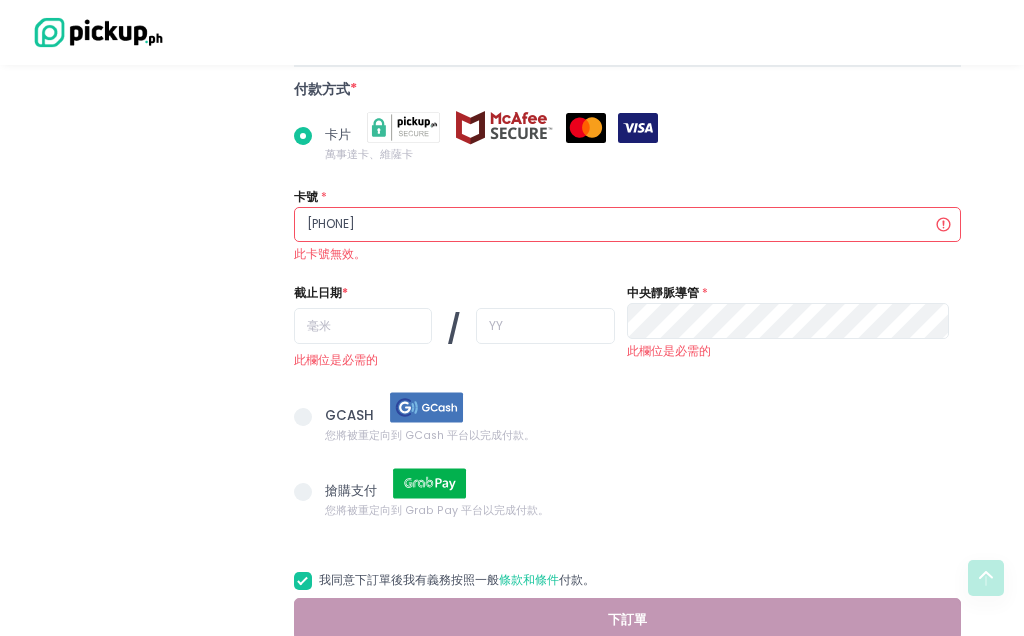 click on "[PHONE]" at bounding box center (627, 225) 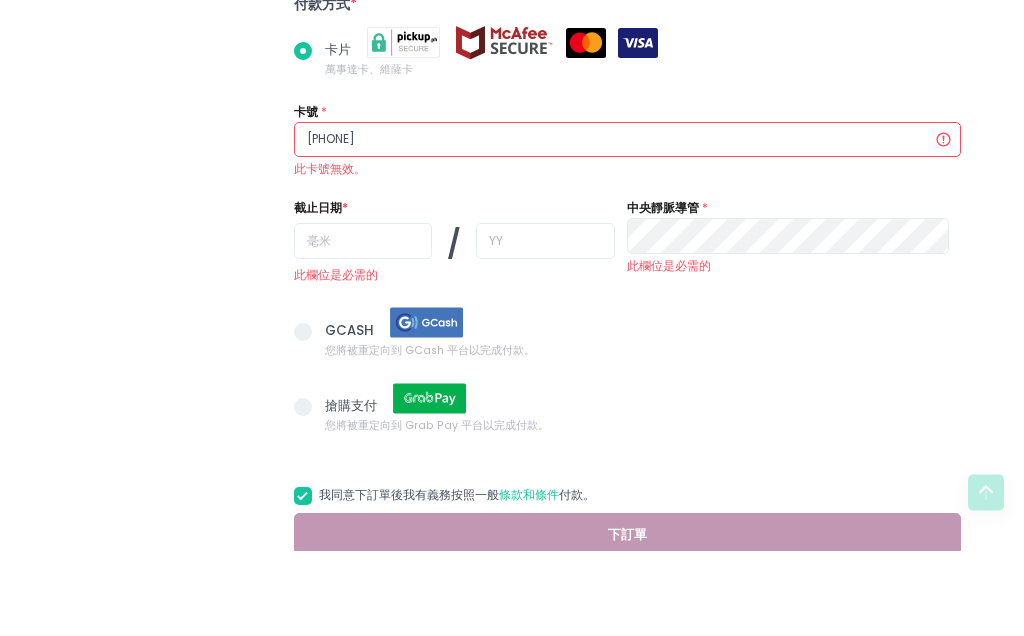 type on "[PHONE]" 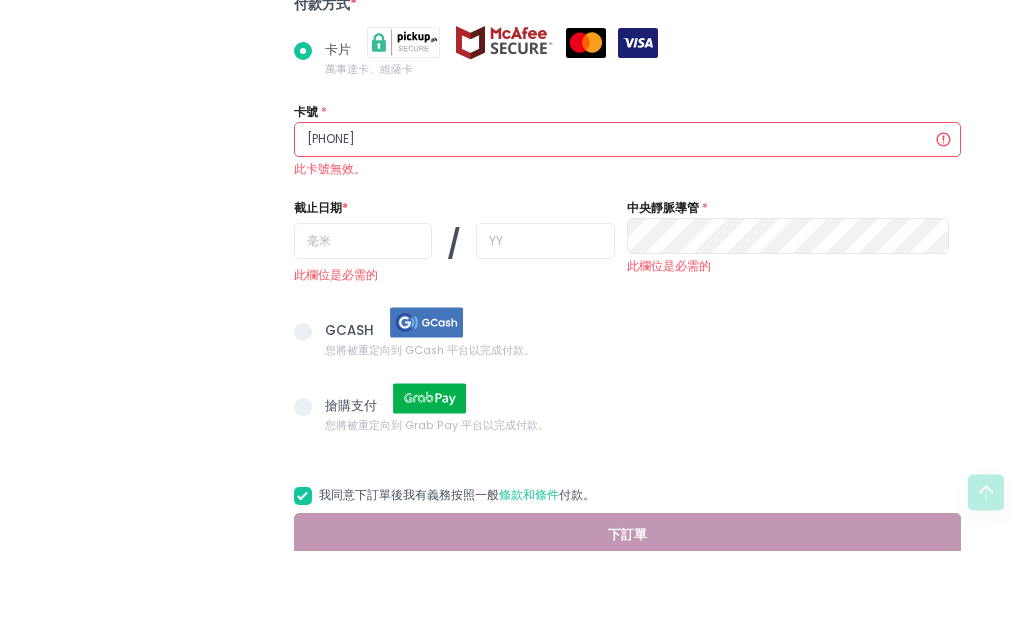 radio on "true" 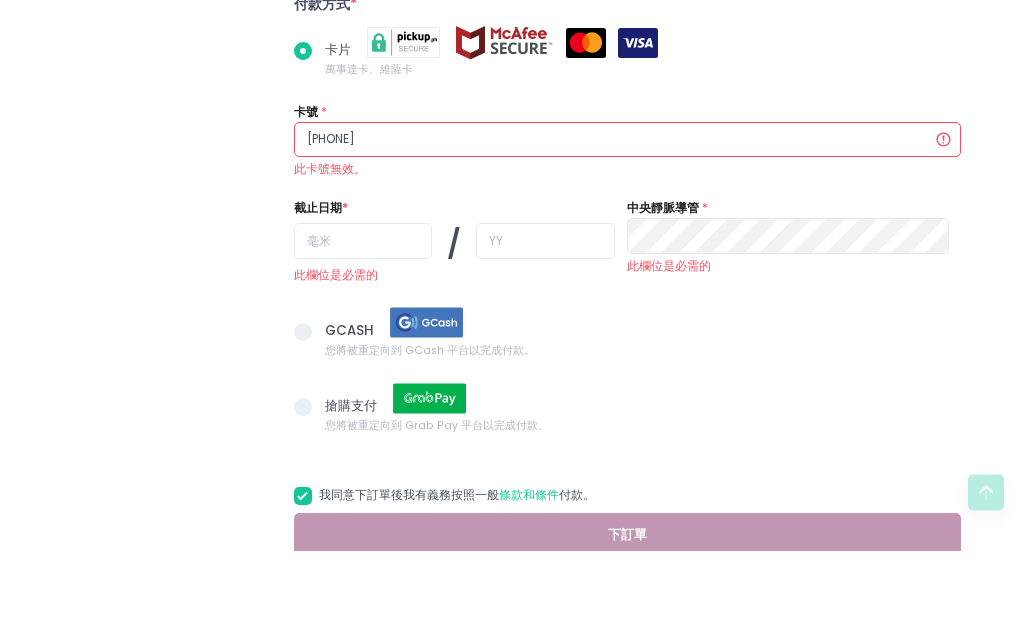 type on "[PHONE]" 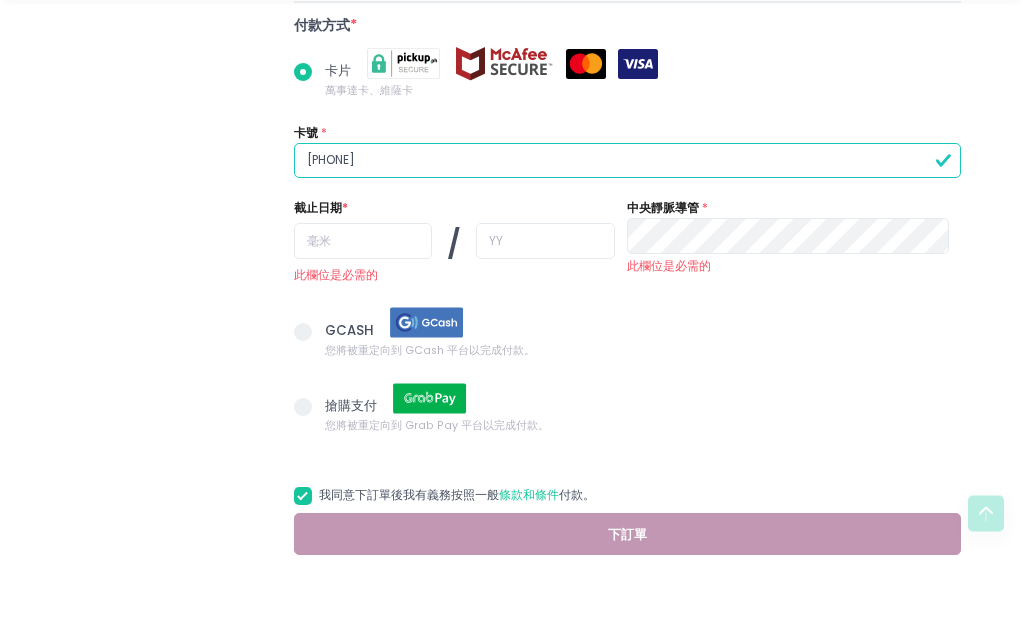 type on "[PHONE]" 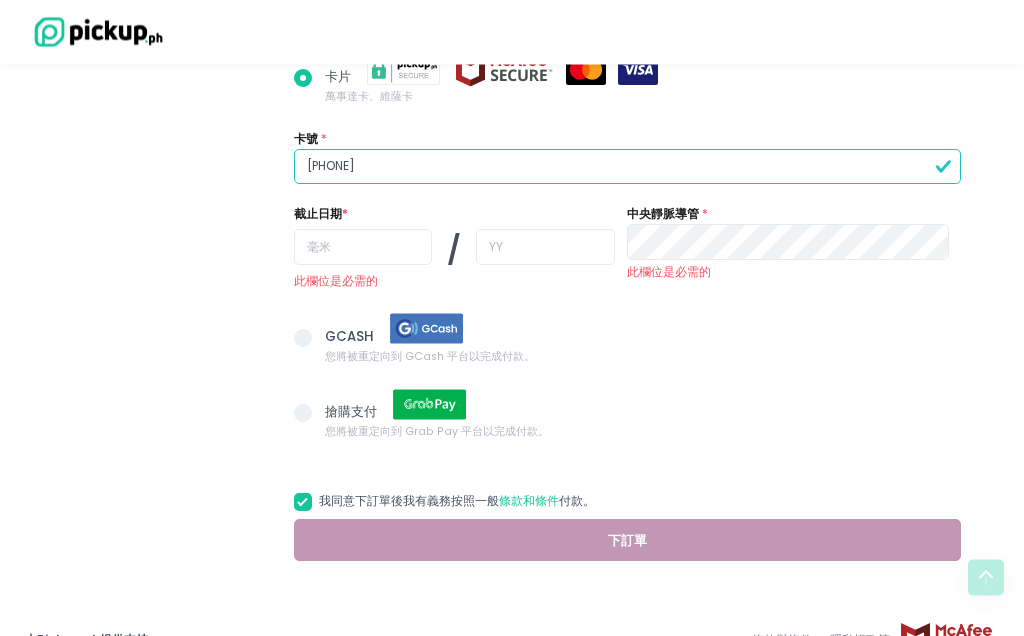 scroll, scrollTop: 1059, scrollLeft: 0, axis: vertical 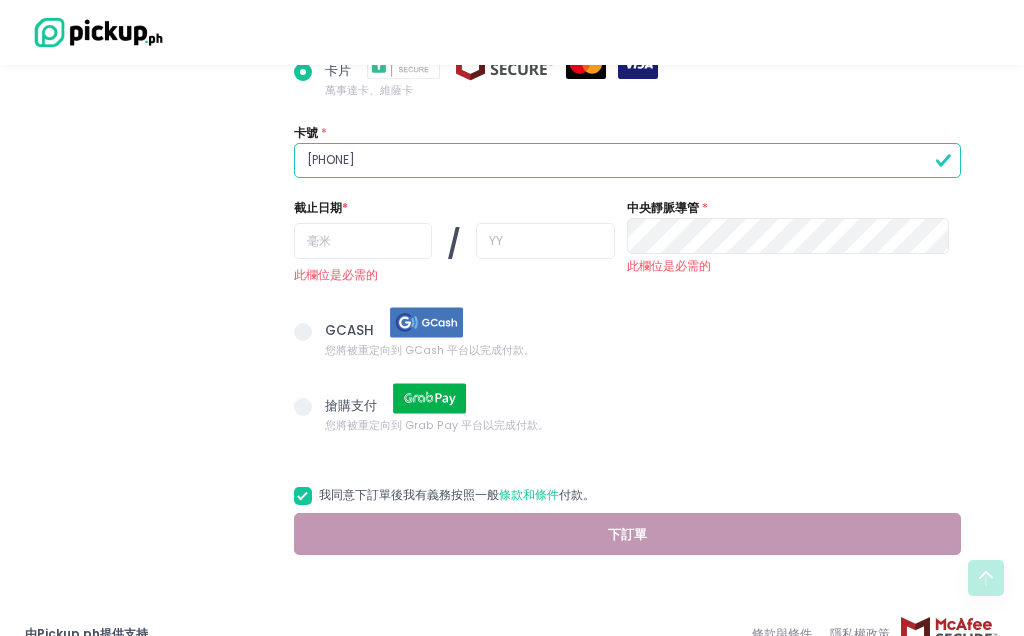 click on "您正在向 Mento訂購 2025 年 8 月 5 日 堂 食 - 盡快                 門托       孟托 - 岷倫洛   Location Created with Sketch.     [CITY] [CITY]     Contact Number Created with Sketch.   [PHONE] Store Hours Created with Sketch.     今日營業時間為上午 06:00 至晚上 11:00   查看營業時間 行程   2025 年 8 月 5 日   - 盡快   桌子 126 在您的會話到期之前，您有 5 分 0 秒的時間 來完成訂單。       客戶資訊   名   *   MINGCHENG   姓   *   [LAST]   電子郵件   *   tw[EMAIL]   聯絡電話   *   +63 [PHONE] 附加資訊   附加說明     Room : 1505 促銷代碼 訂單摘要   編輯項目   培根起司漢堡 490.00 菲律賓比索  x  1 490.00 菲律賓比索  總金額       490.00 菲律賓比索 付款方式 * 卡片   萬事達卡、維薩卡   卡號   *   [PHONE] 截止日期 * / 此欄位是必需的   中央靜脈導管   *   此欄位是必需的 GCASH   搶購支付   條款和條件 付款。" at bounding box center (512, -175) 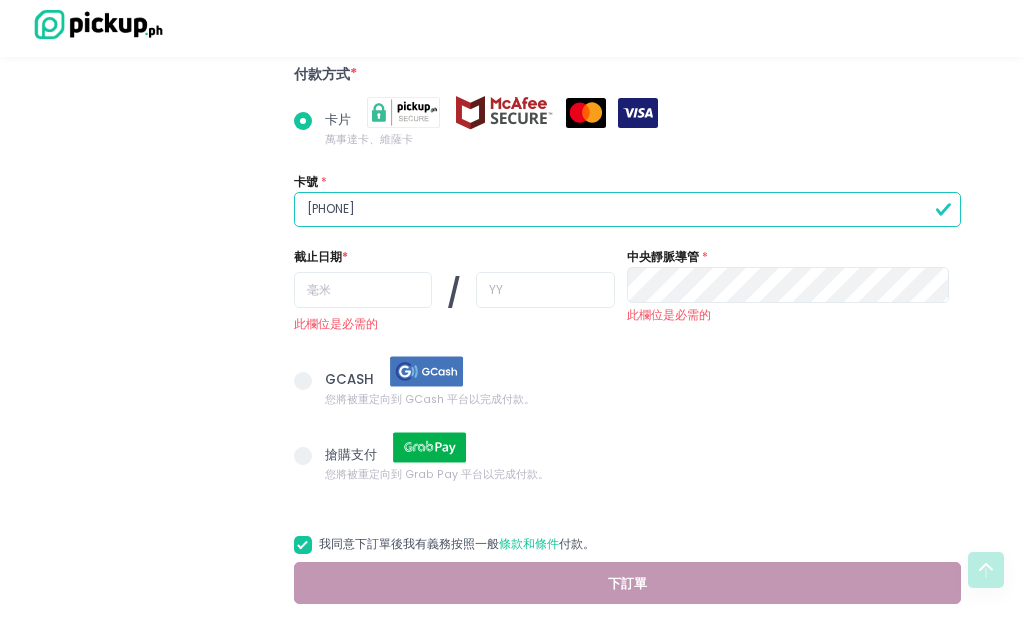 scroll, scrollTop: 1010, scrollLeft: 0, axis: vertical 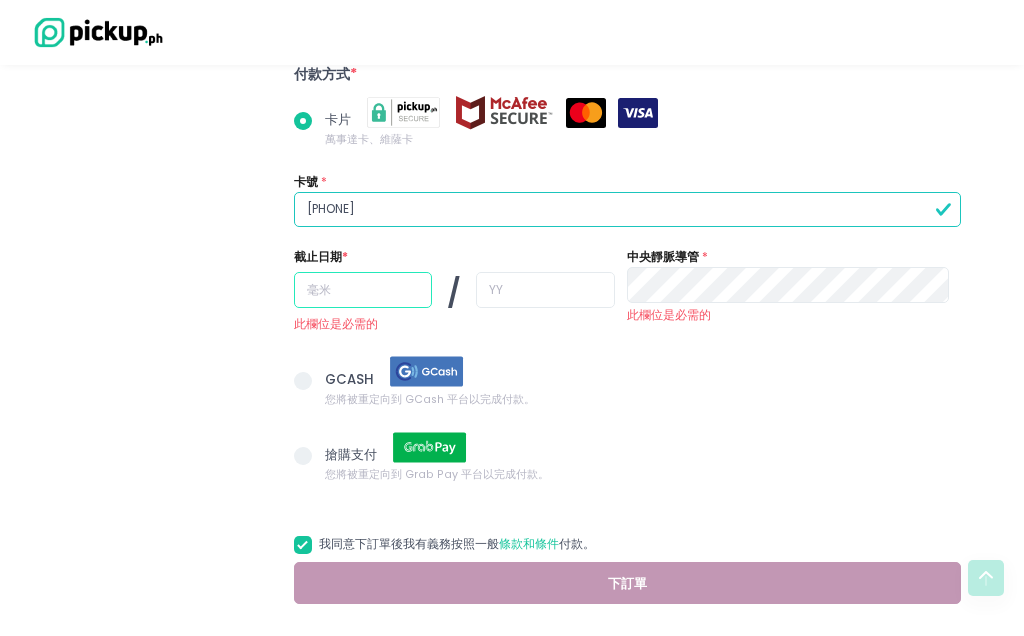 click at bounding box center (363, 290) 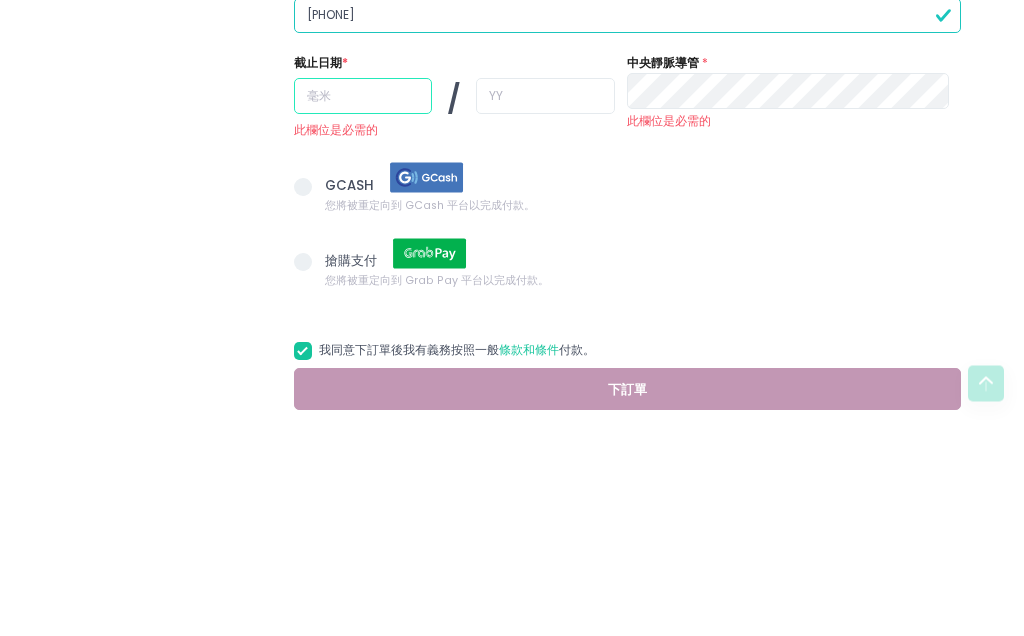 radio on "true" 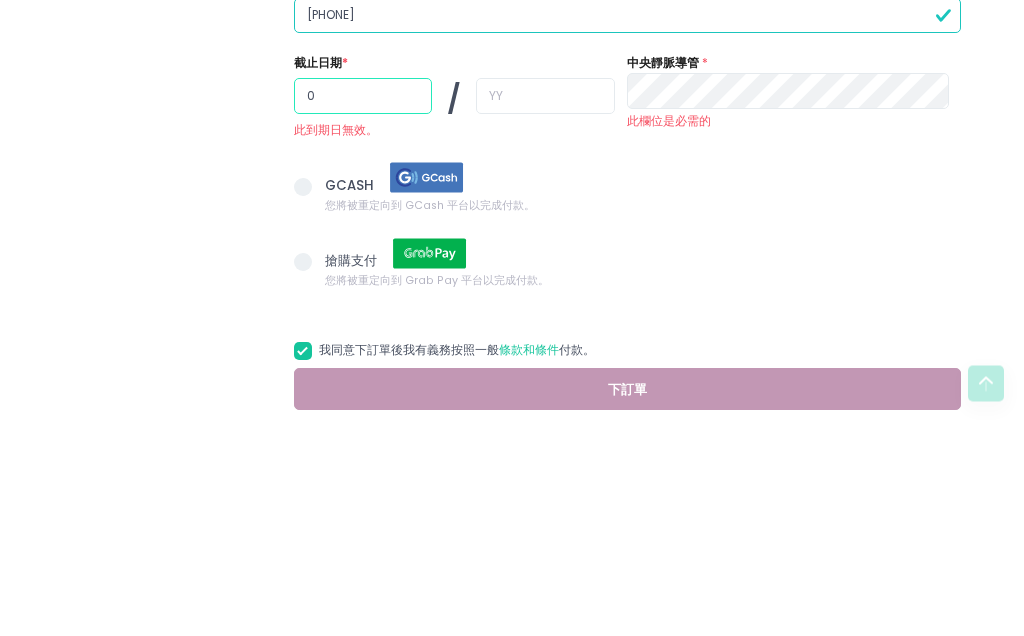 type on "04" 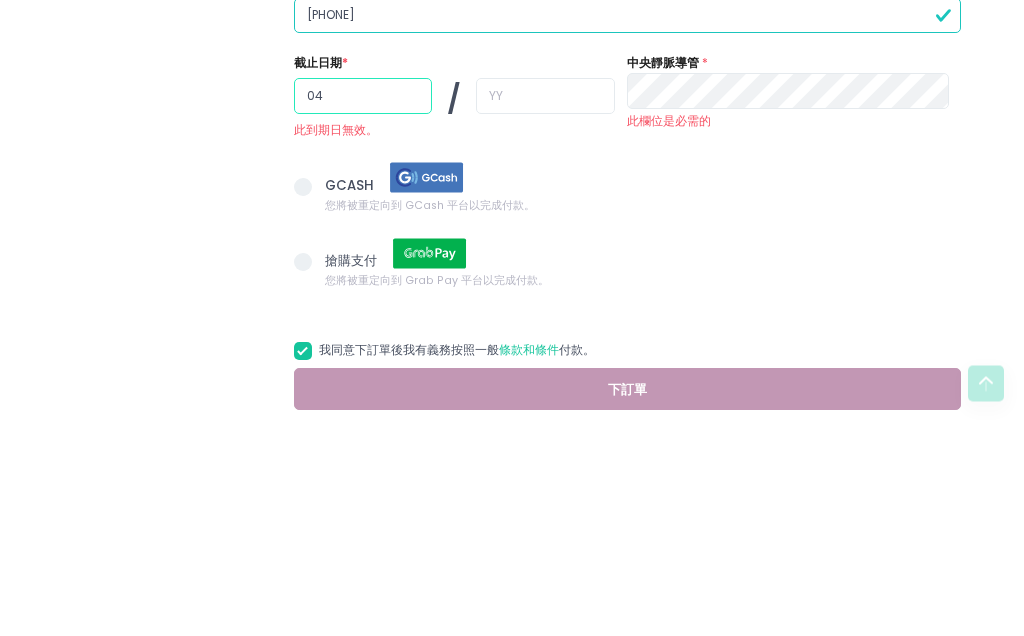 radio on "true" 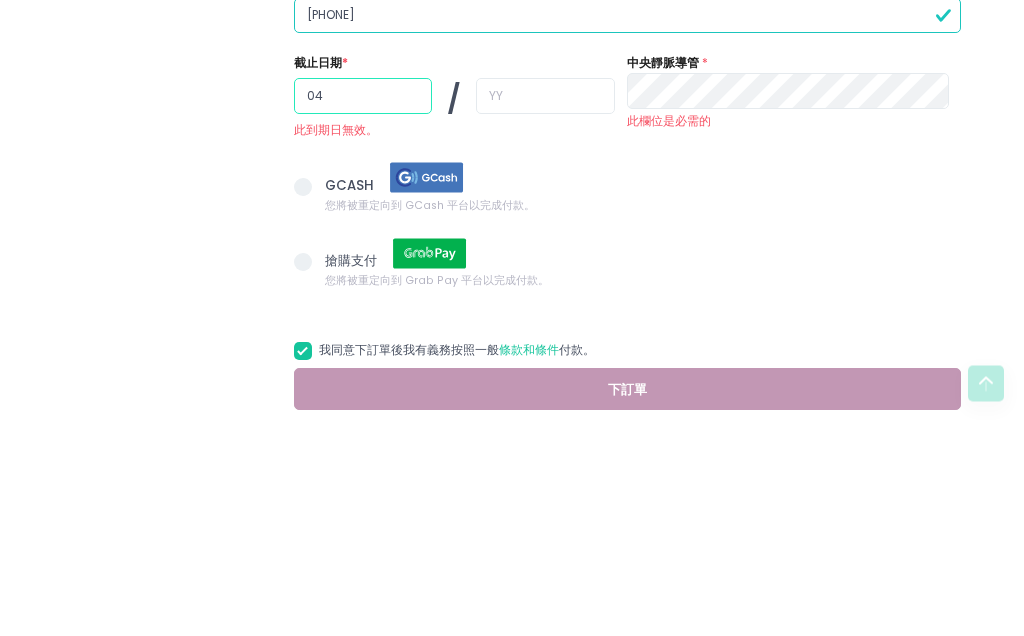 type on "04" 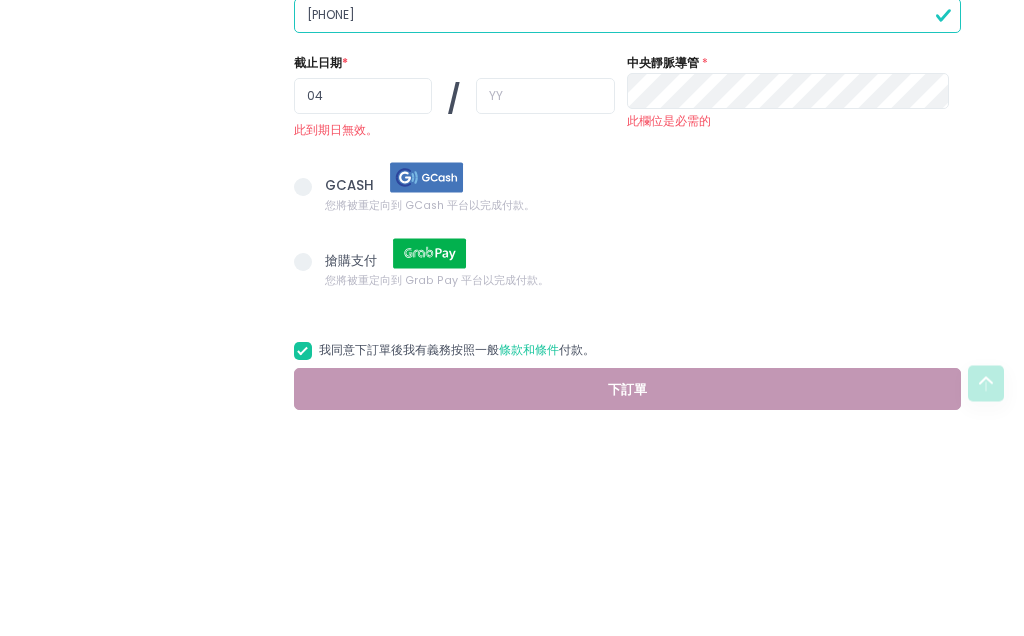 click at bounding box center [545, 291] 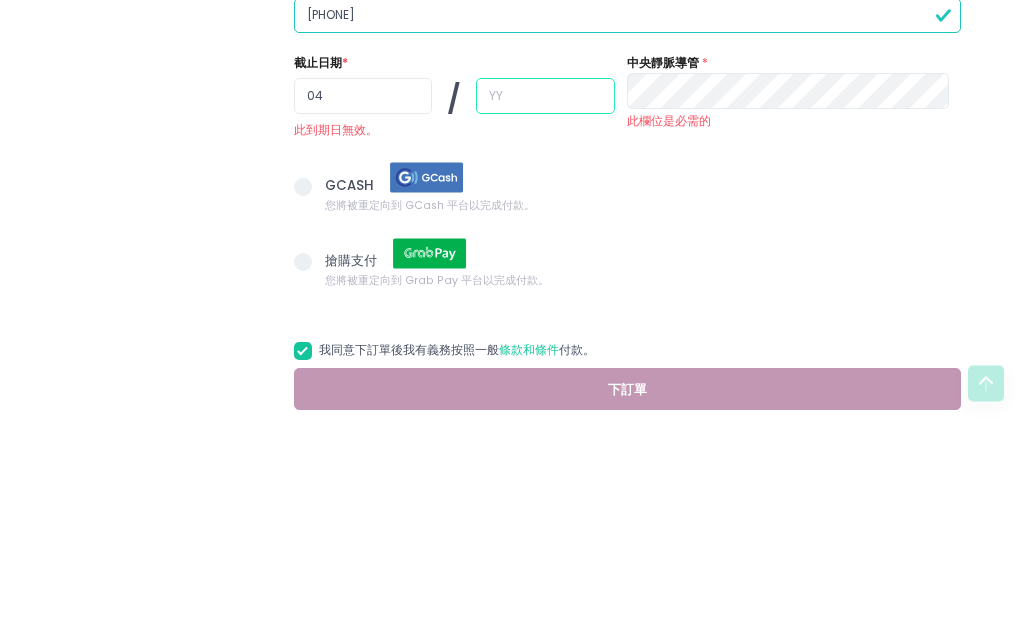 radio on "true" 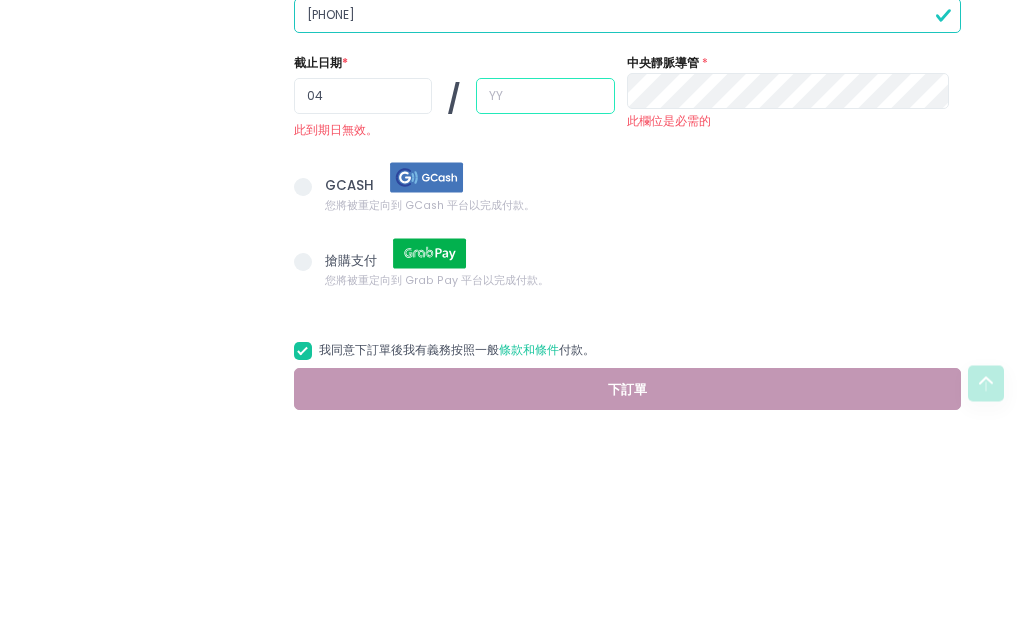type on "2" 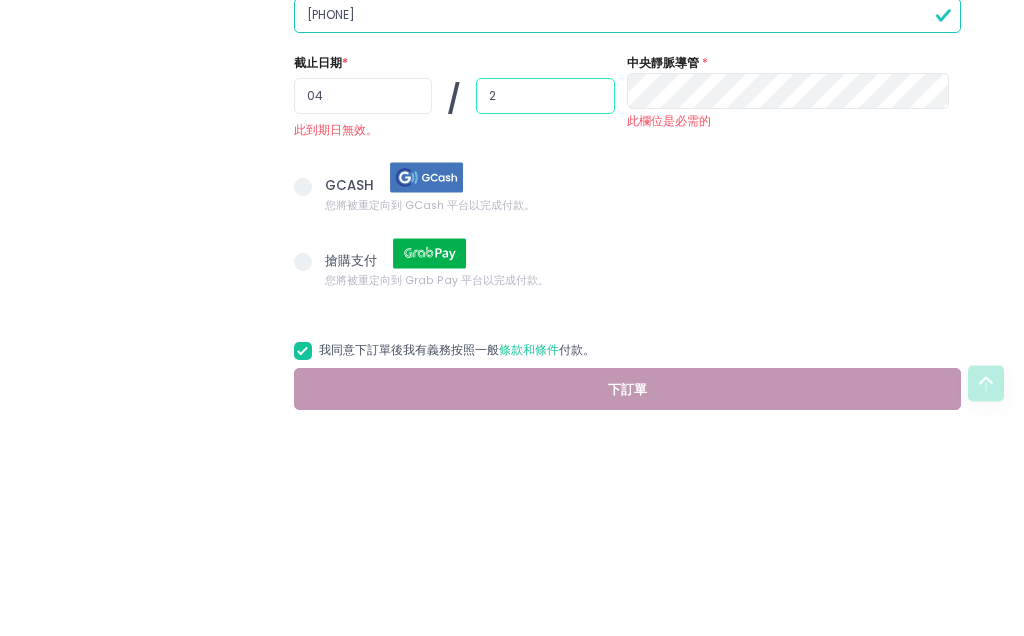 radio on "true" 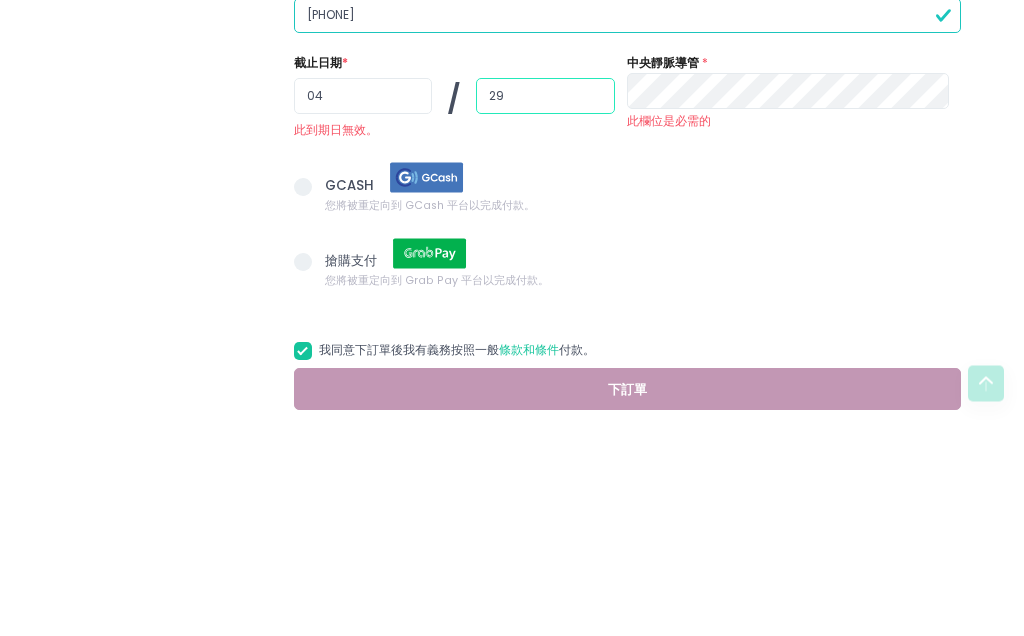 radio on "true" 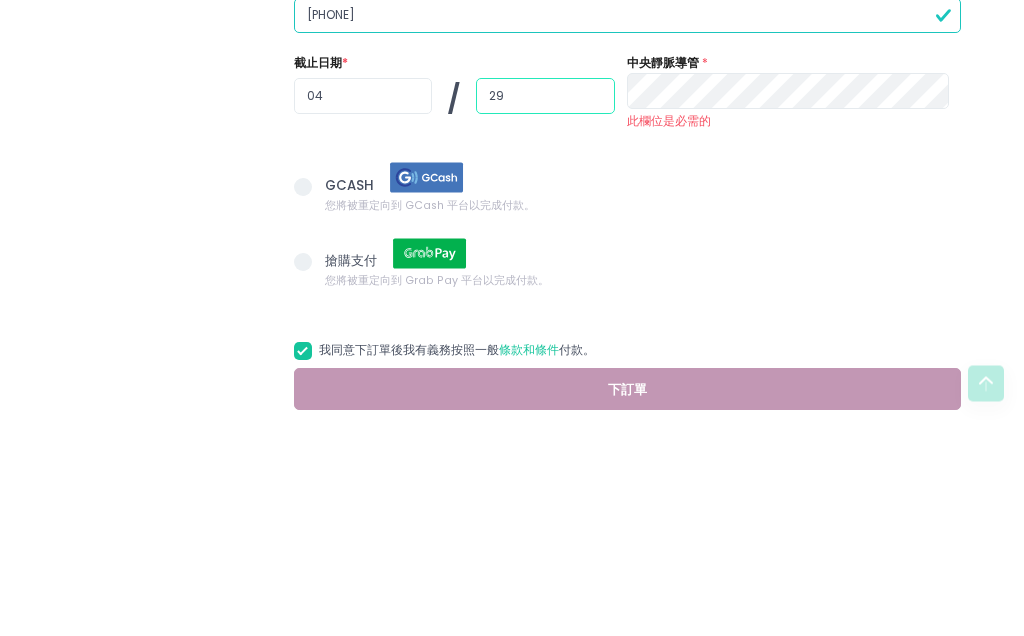 type on "29" 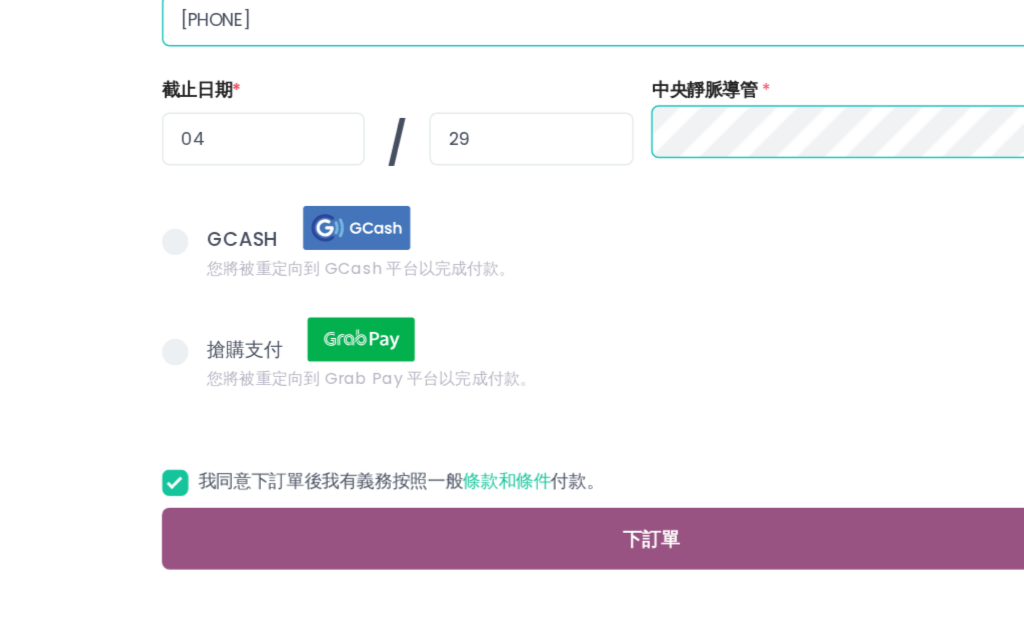 scroll, scrollTop: 1062, scrollLeft: 0, axis: vertical 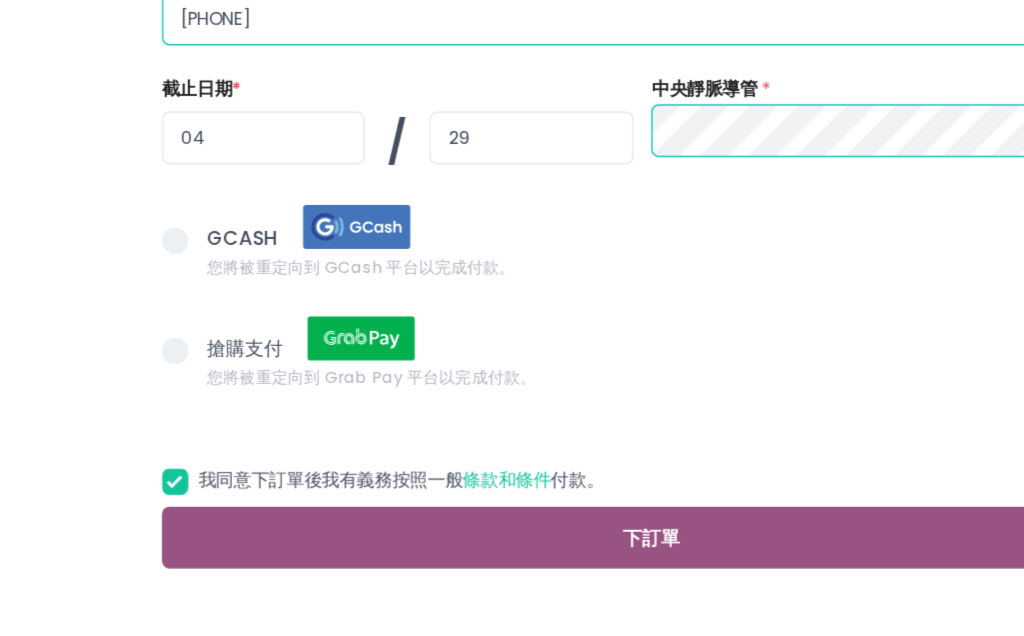 click on "下訂單" at bounding box center [627, 510] 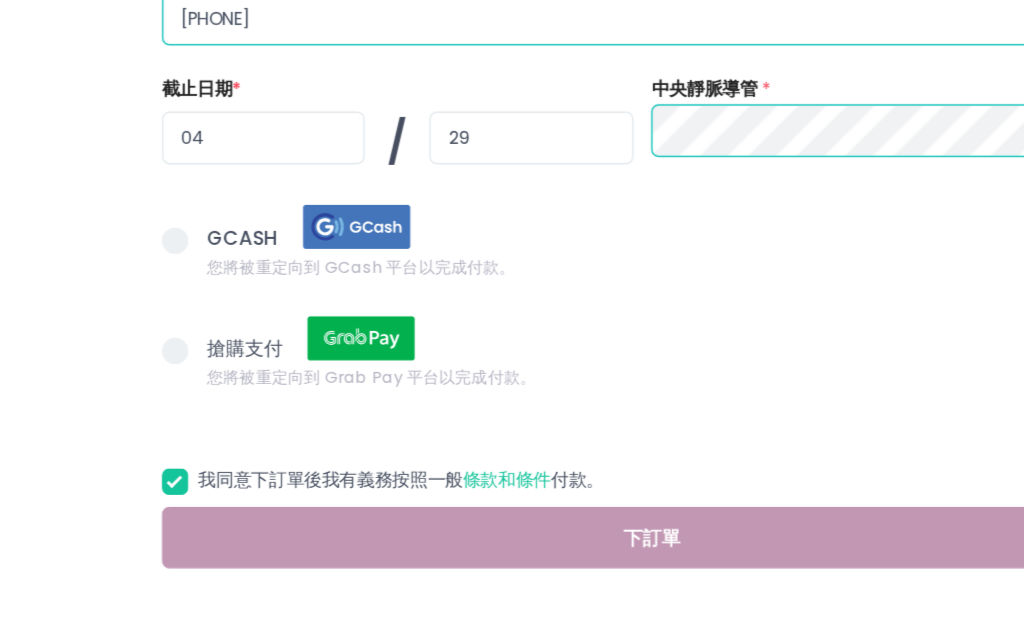radio on "true" 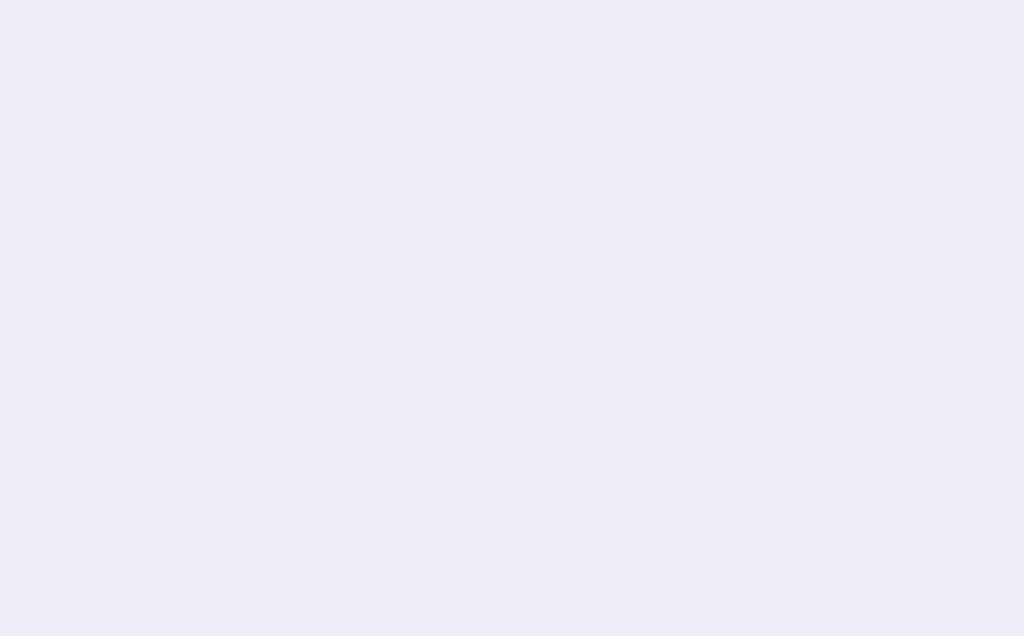 scroll, scrollTop: 0, scrollLeft: 0, axis: both 